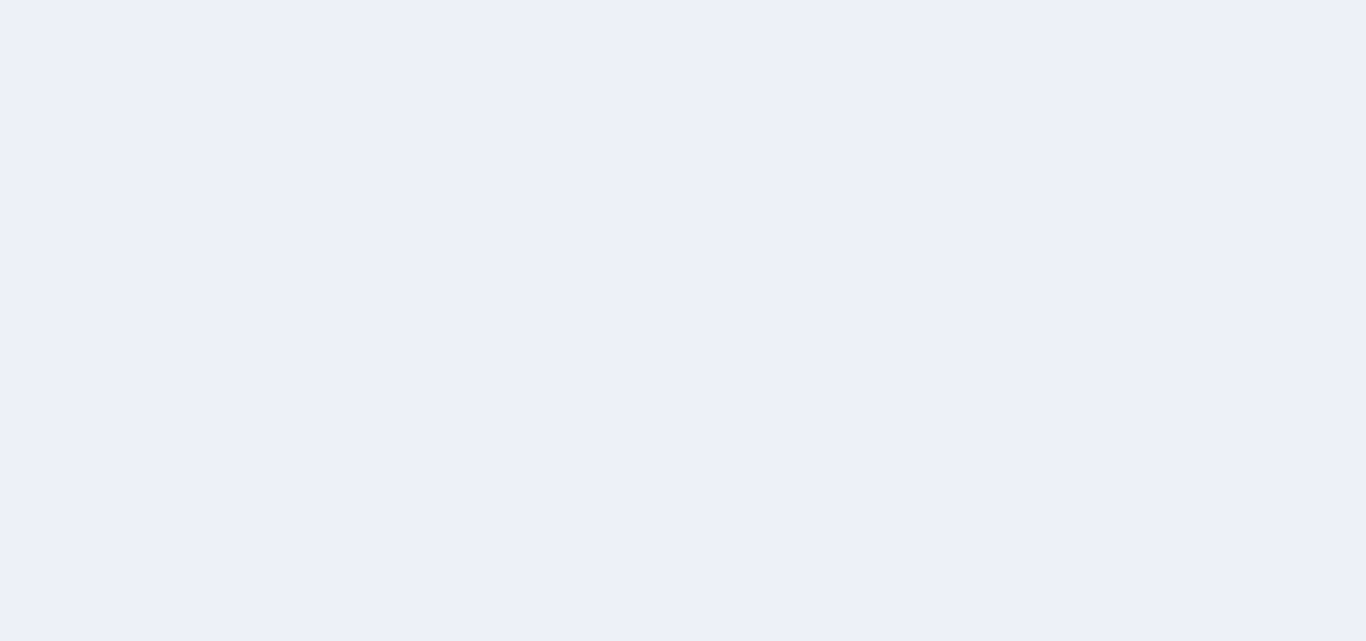 scroll, scrollTop: 0, scrollLeft: 0, axis: both 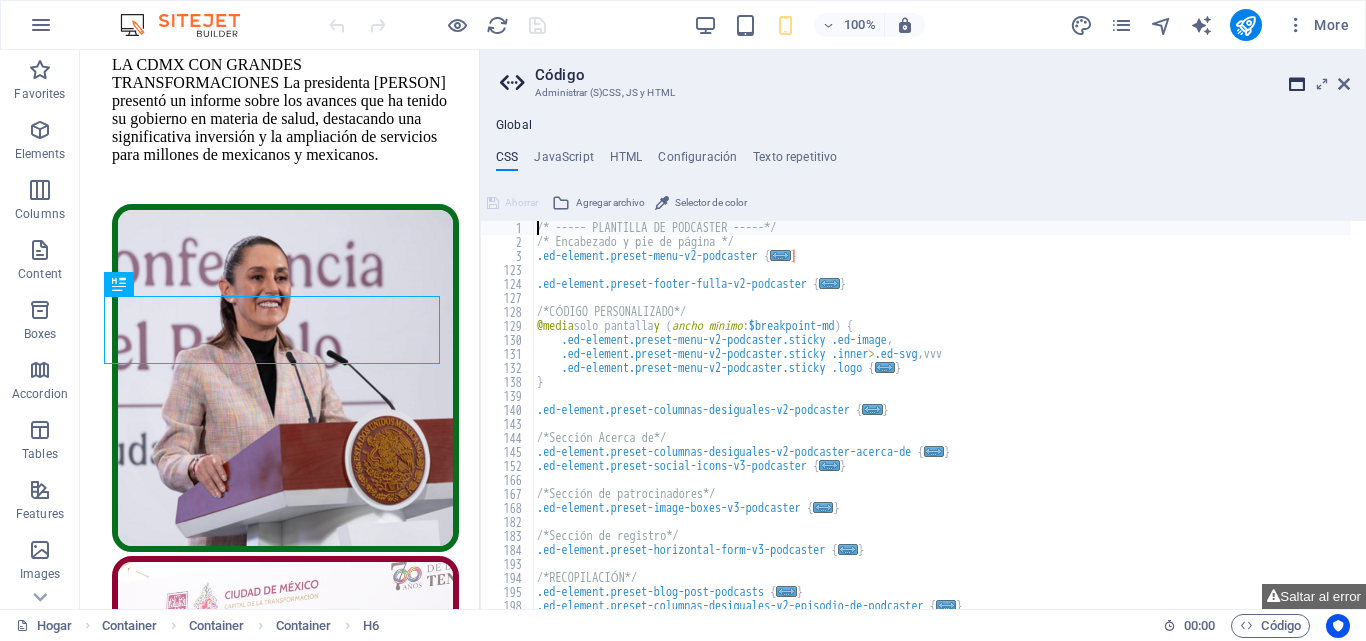 click at bounding box center (1297, 84) 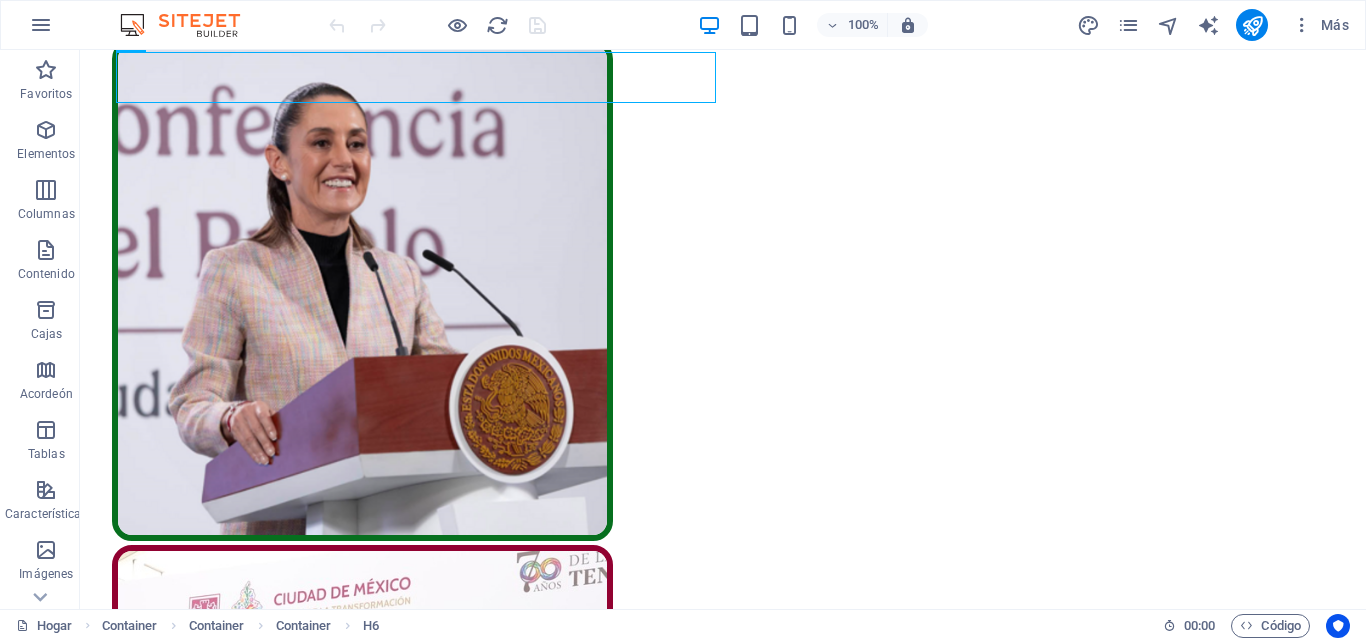 scroll, scrollTop: 283, scrollLeft: 0, axis: vertical 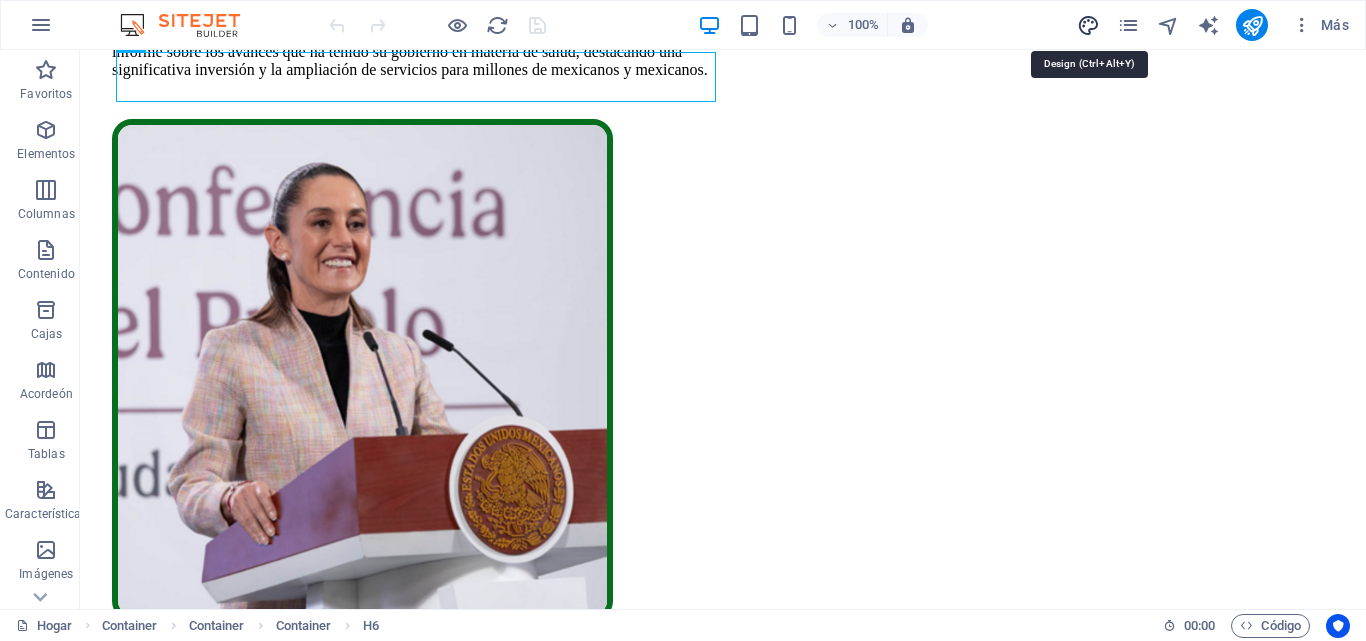 click at bounding box center [1088, 25] 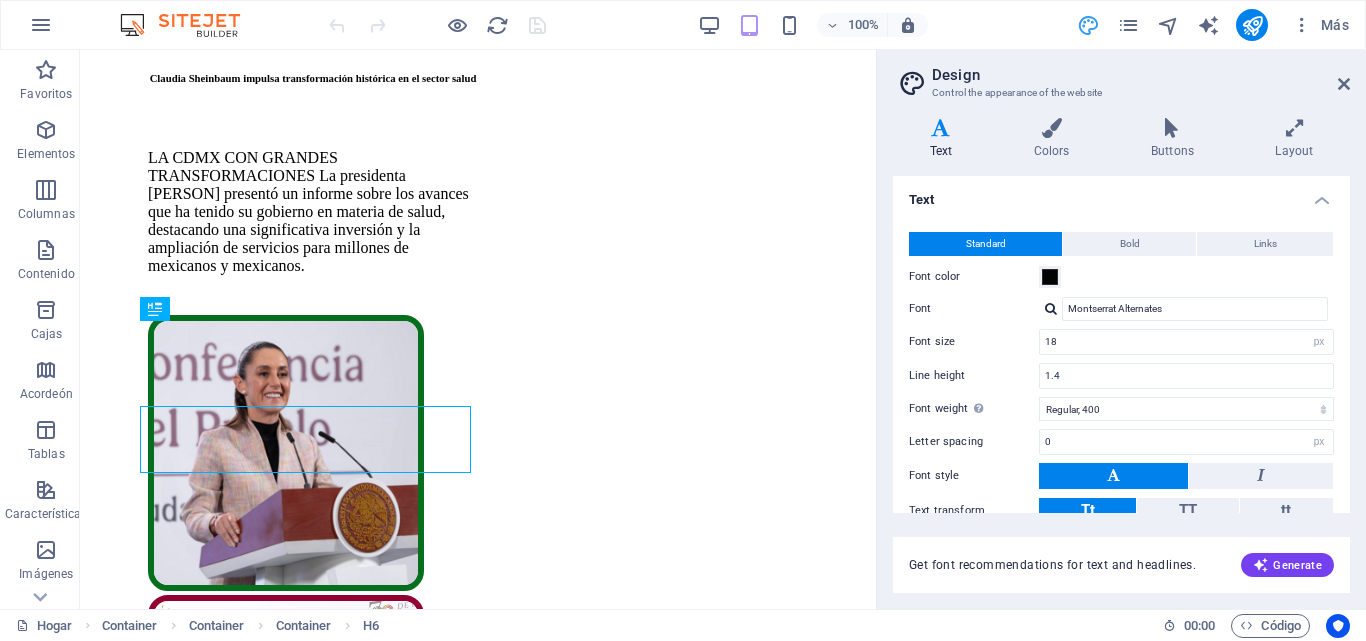 scroll, scrollTop: 0, scrollLeft: 0, axis: both 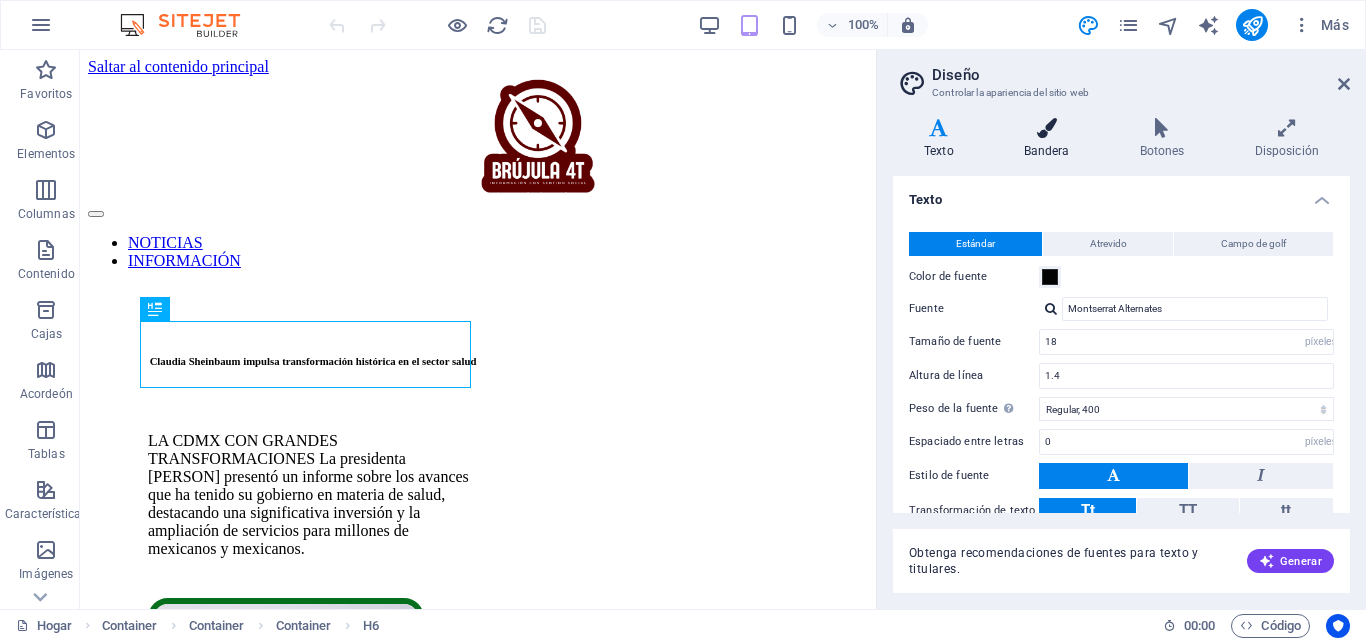 click on "Bandera" at bounding box center (1051, 139) 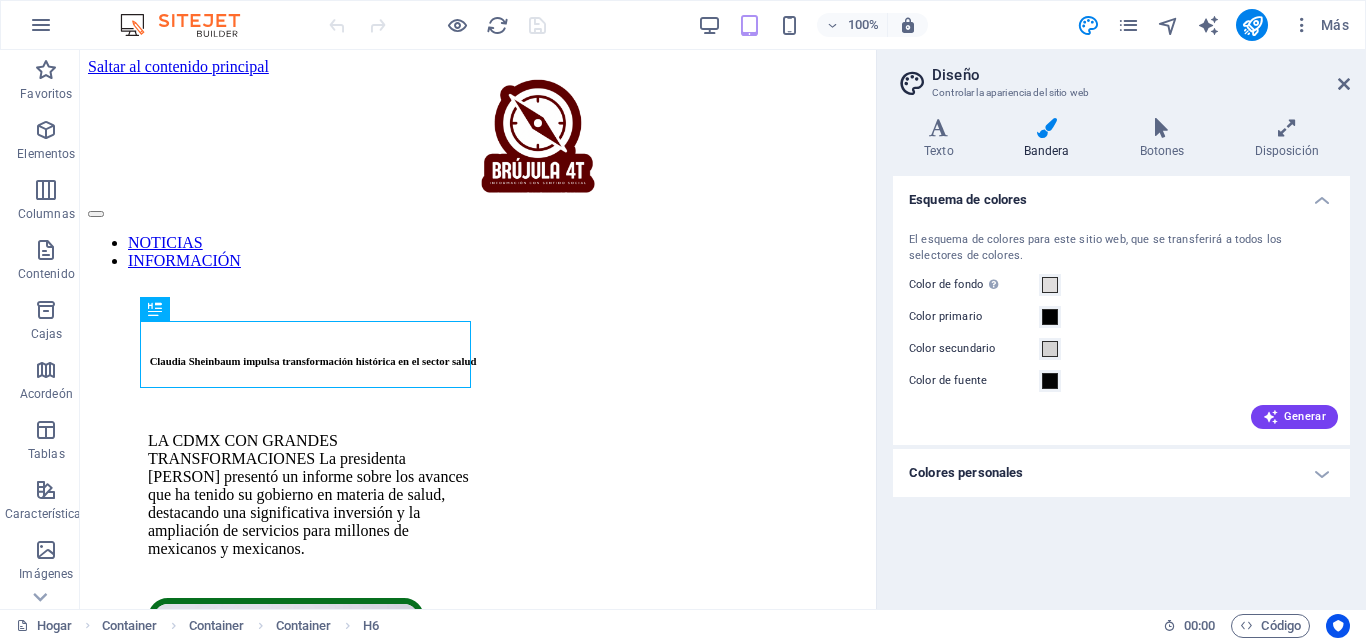 click on "Color de fondo Sólo visible si no está cubierto por otros fondos." at bounding box center [1121, 285] 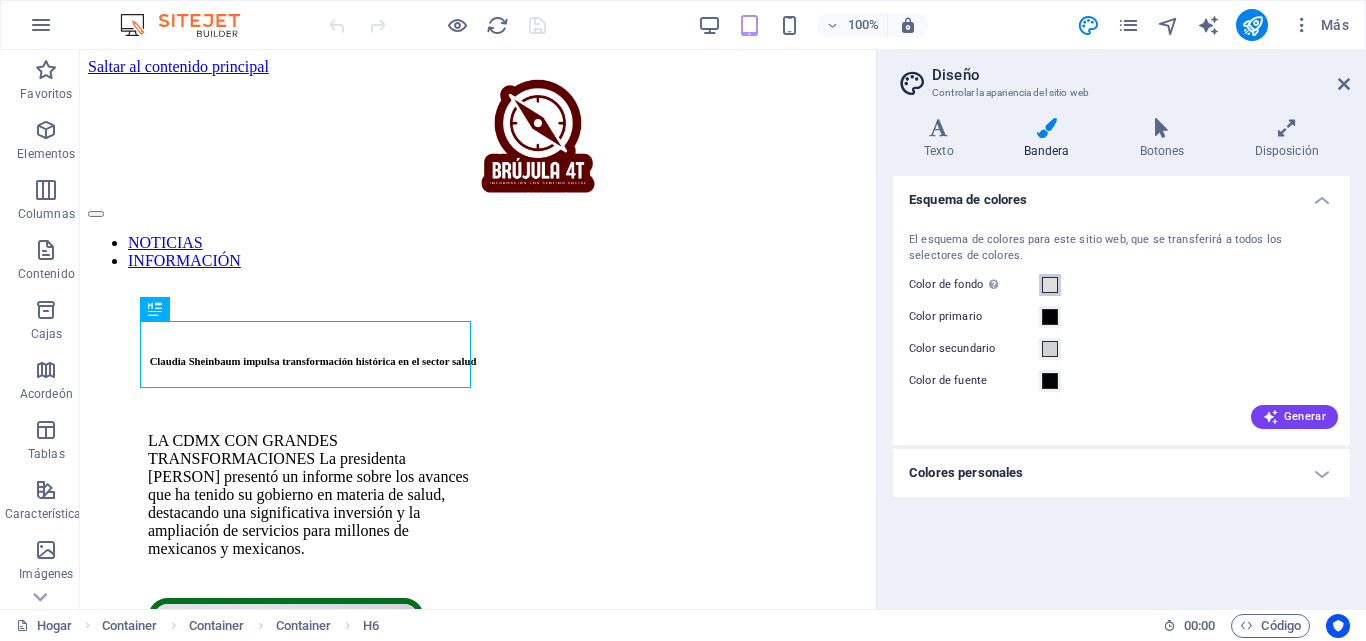 click at bounding box center (1050, 285) 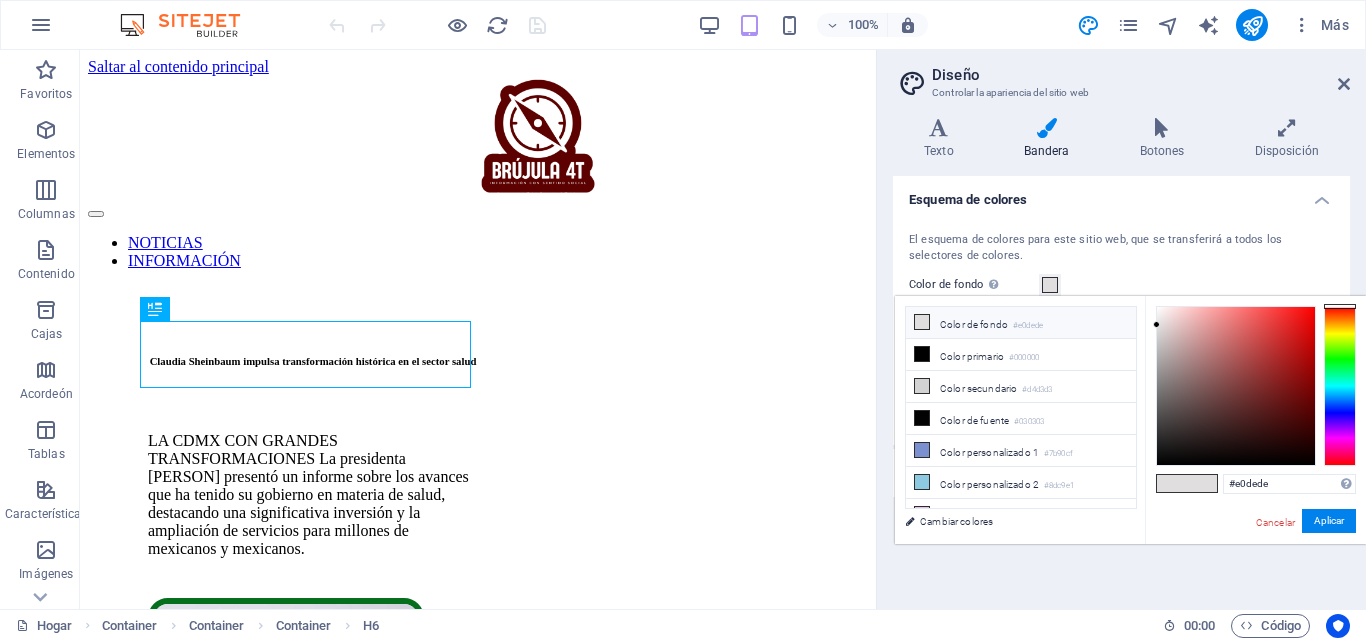 click on "Color de fondo" at bounding box center (974, 324) 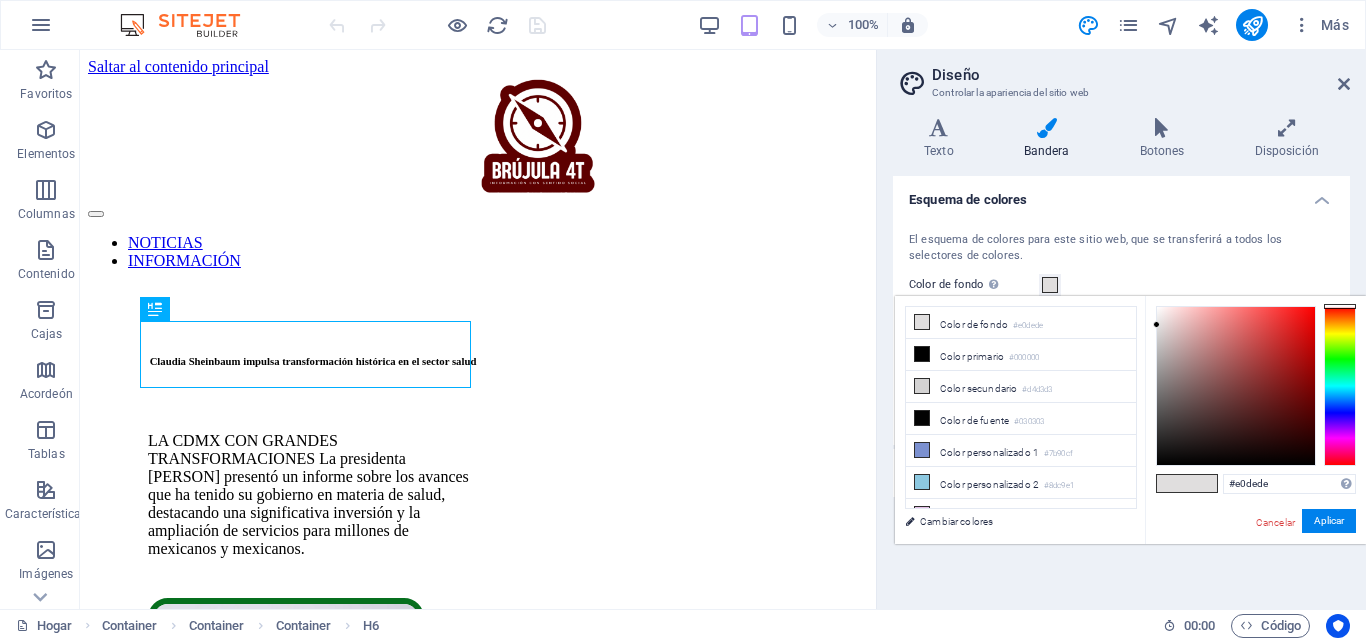 click at bounding box center [1202, 483] 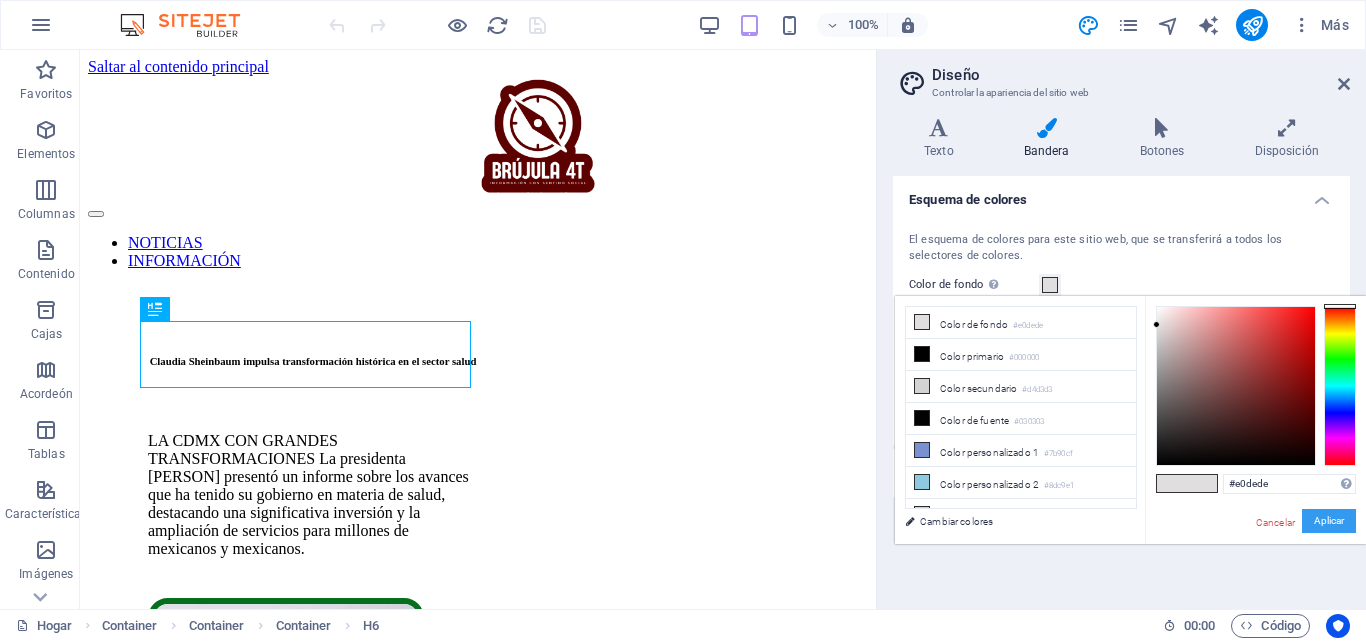 click on "Aplicar" at bounding box center [1329, 520] 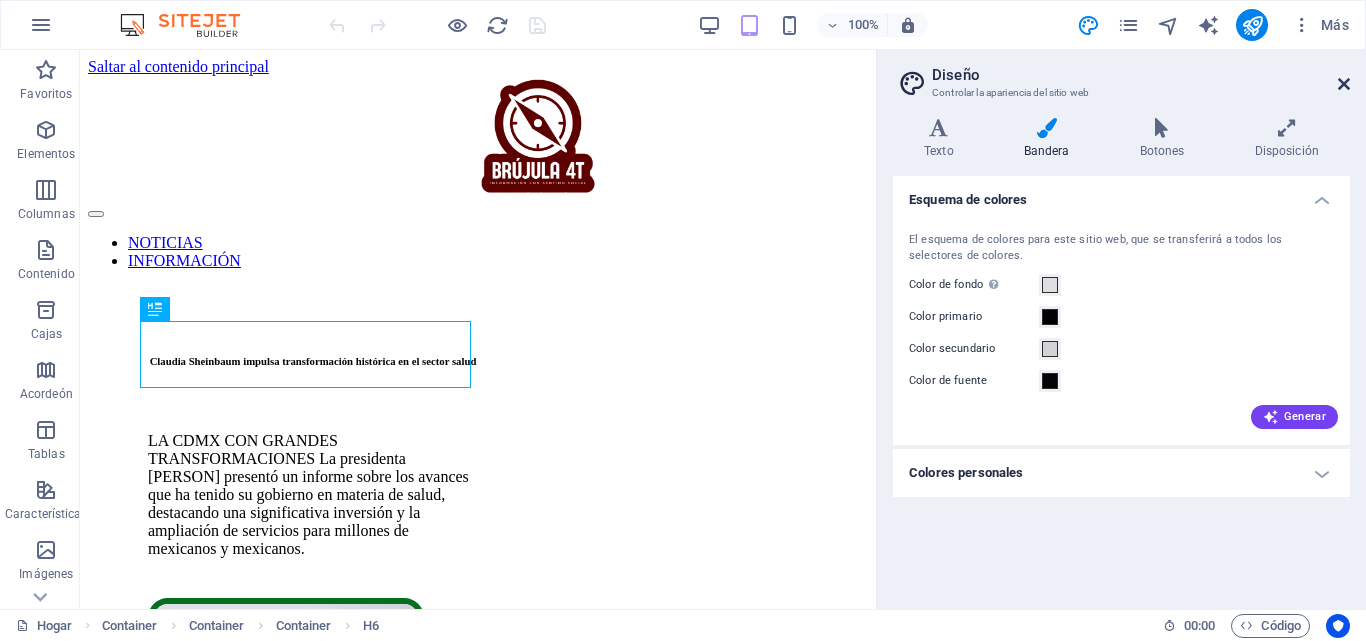 click at bounding box center (1344, 84) 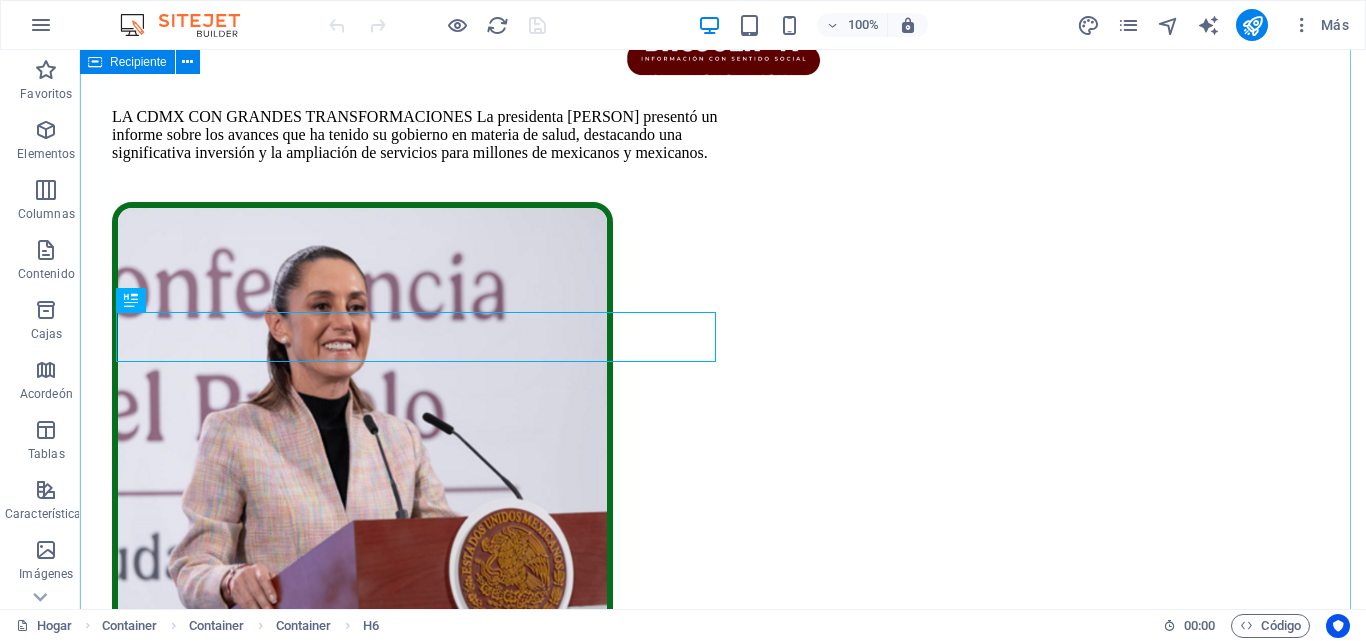 scroll, scrollTop: 0, scrollLeft: 0, axis: both 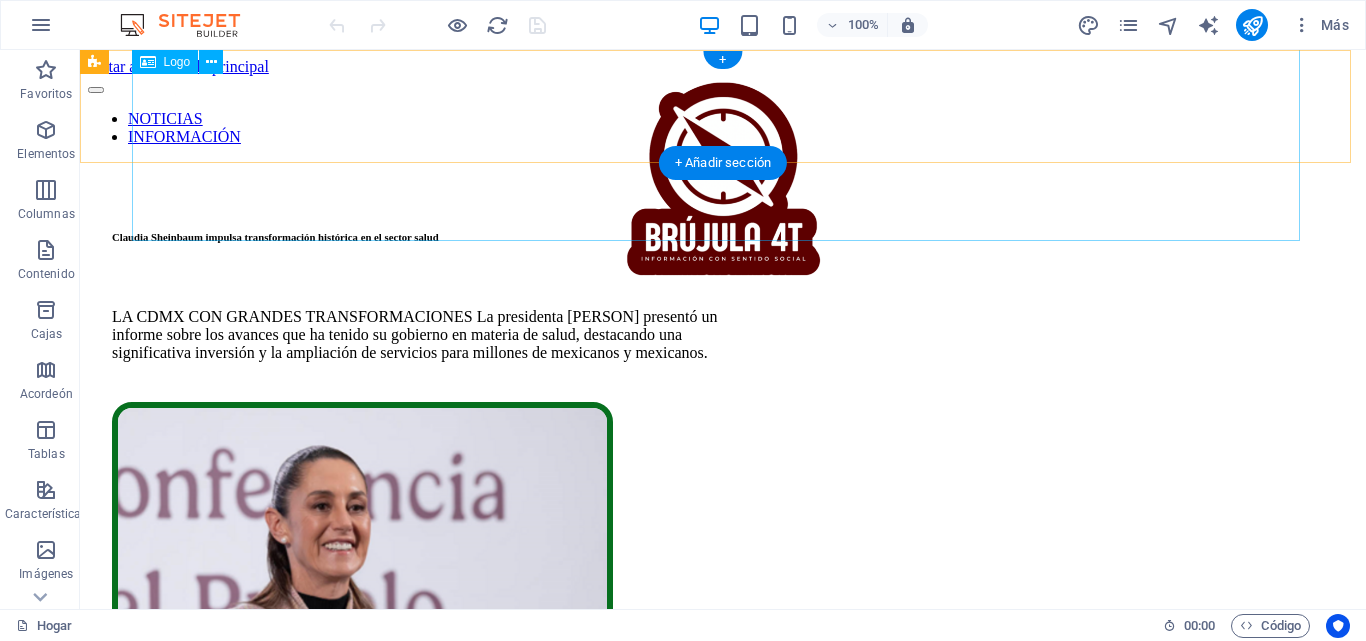 click at bounding box center [723, 180] 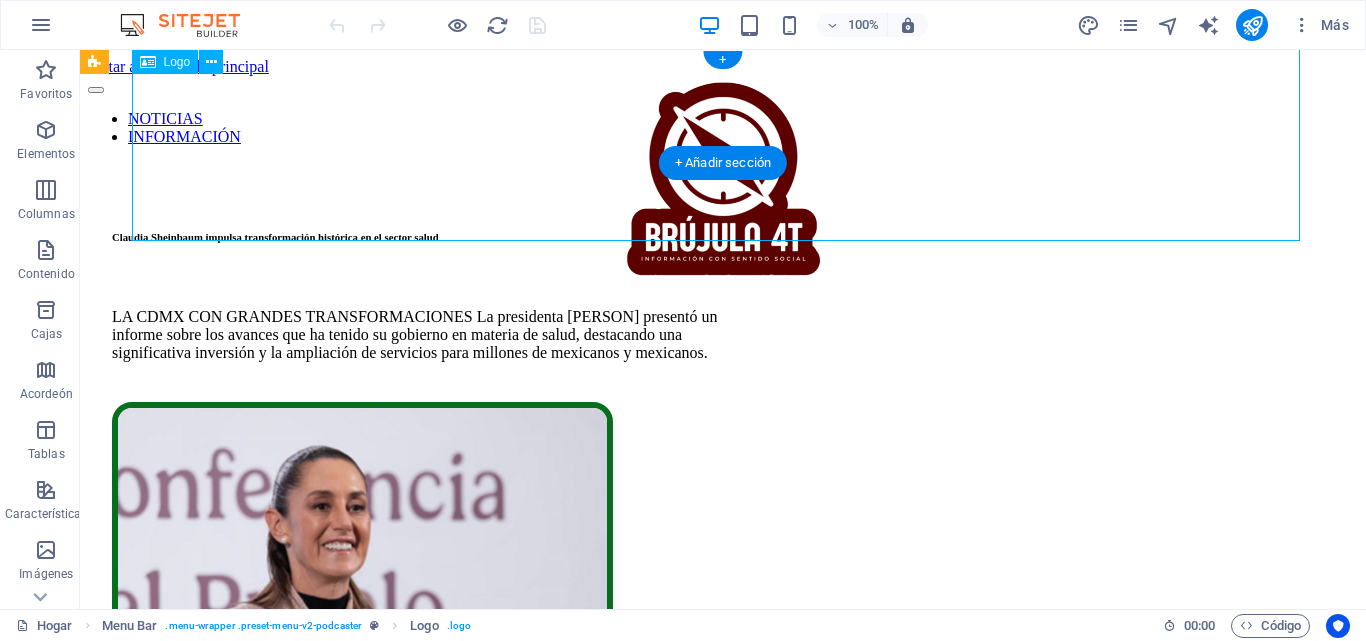 click at bounding box center [723, 180] 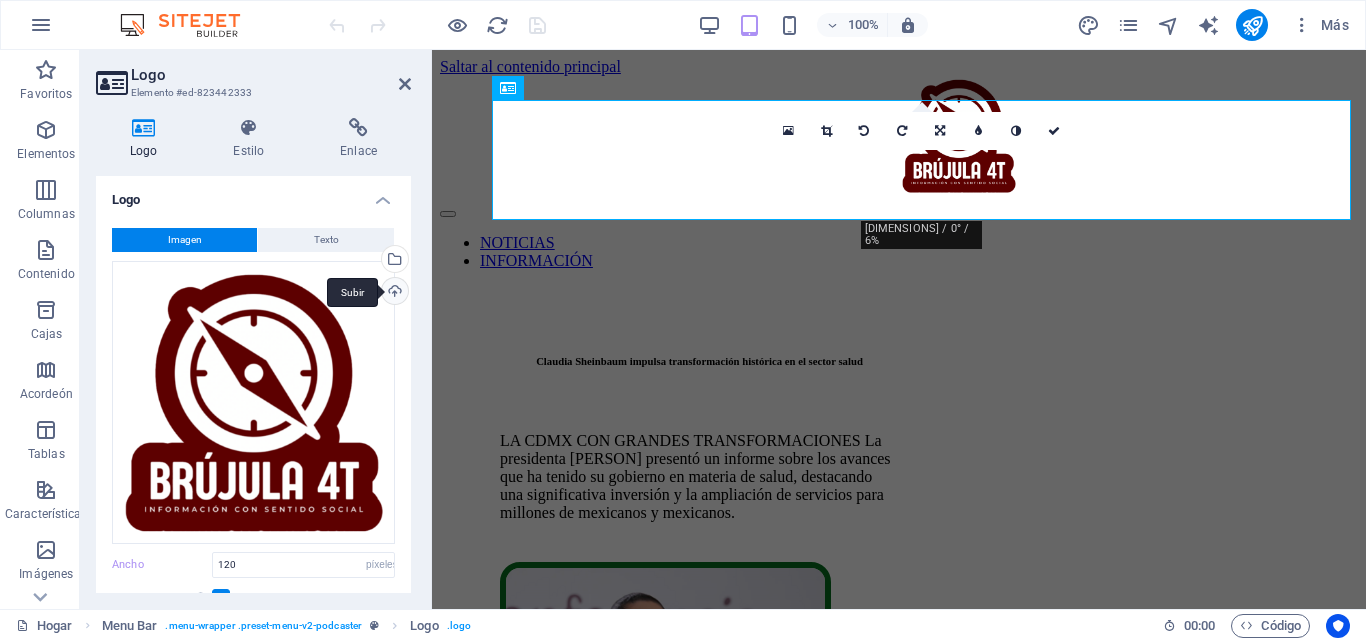click on "Subir" at bounding box center (393, 293) 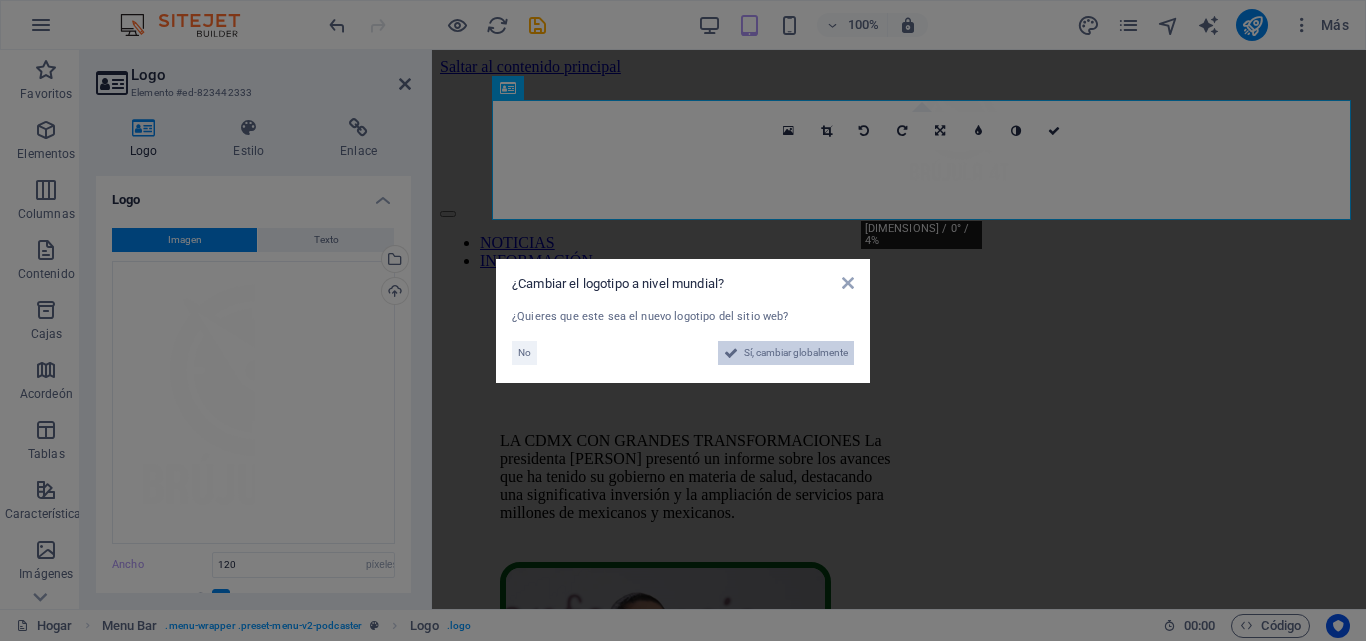 click on "Sí, cambiar globalmente" at bounding box center (796, 353) 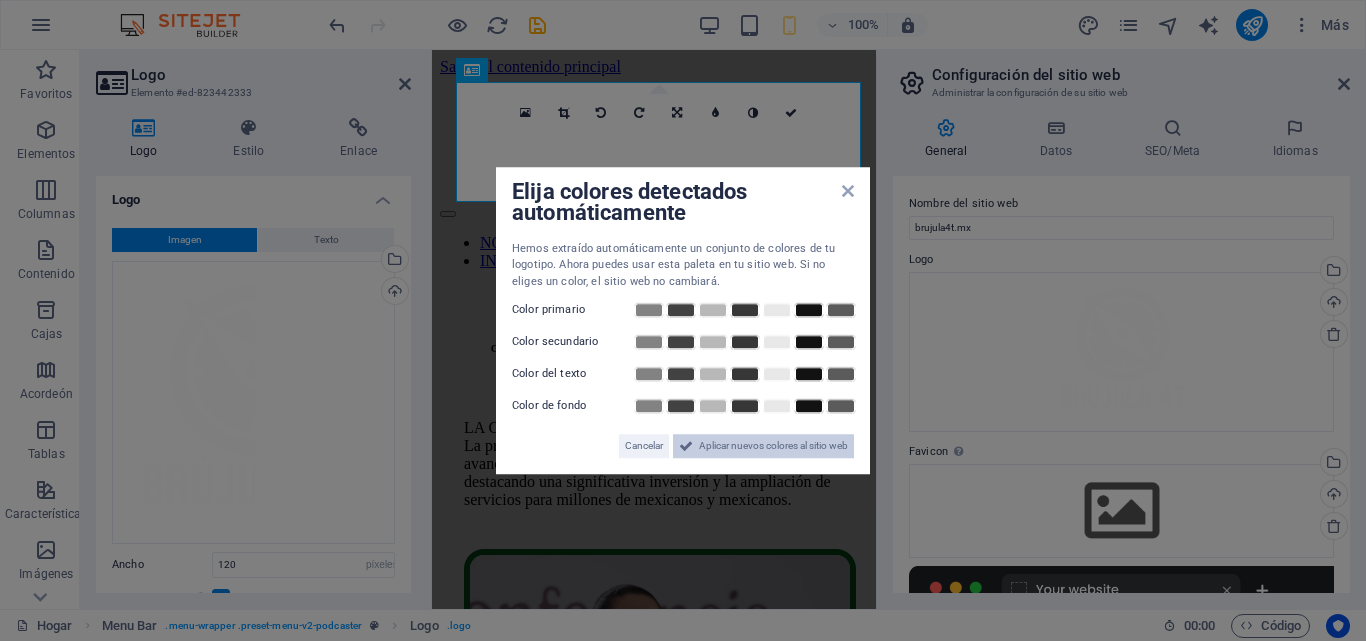 click on "Aplicar nuevos colores al sitio web" at bounding box center [773, 445] 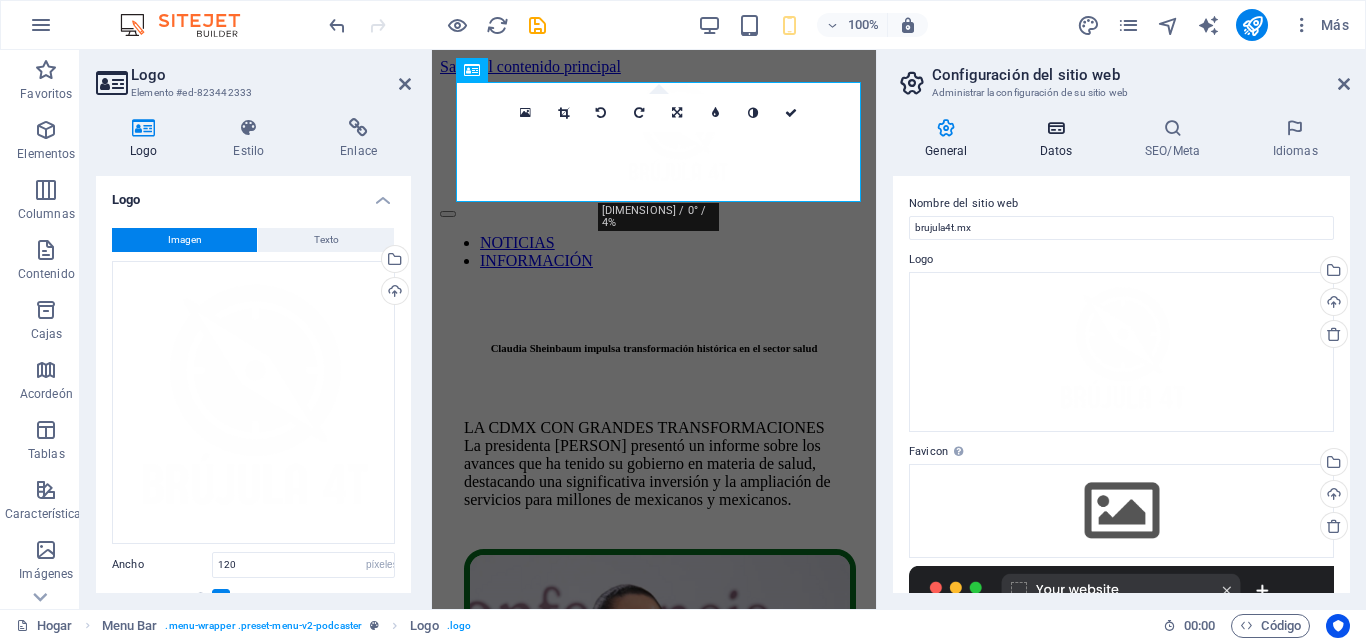 click on "Datos" at bounding box center [1060, 139] 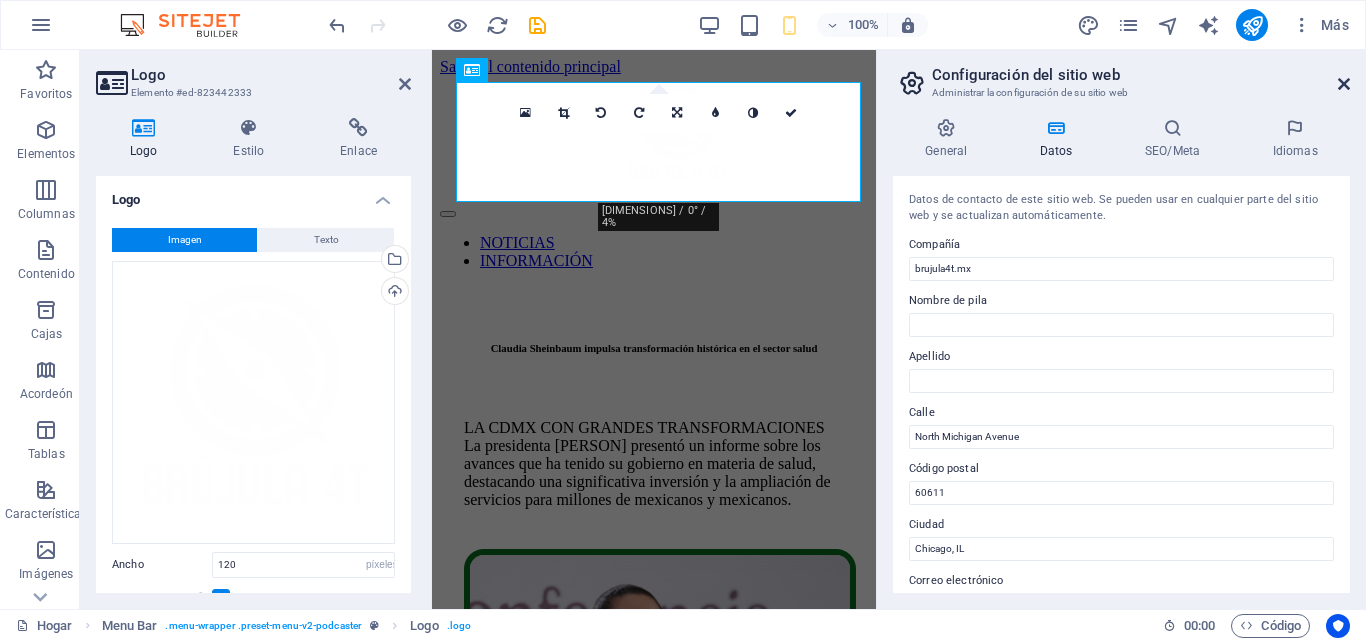 click at bounding box center (1344, 84) 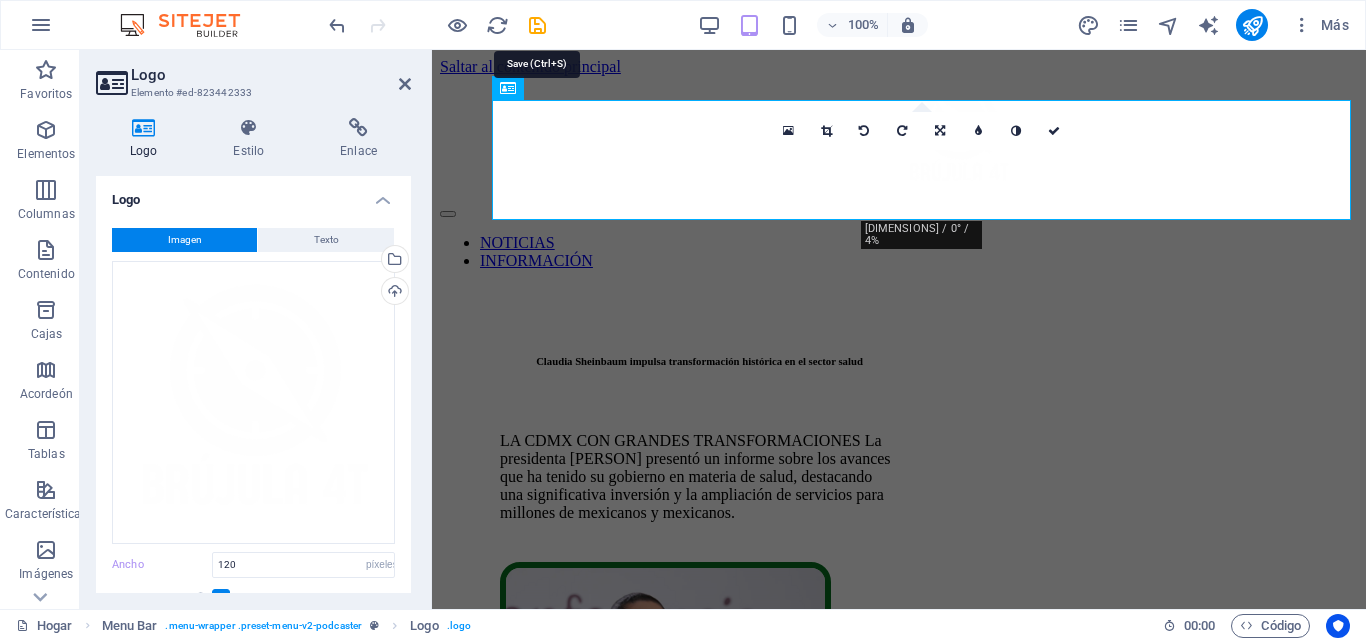 click at bounding box center [537, 25] 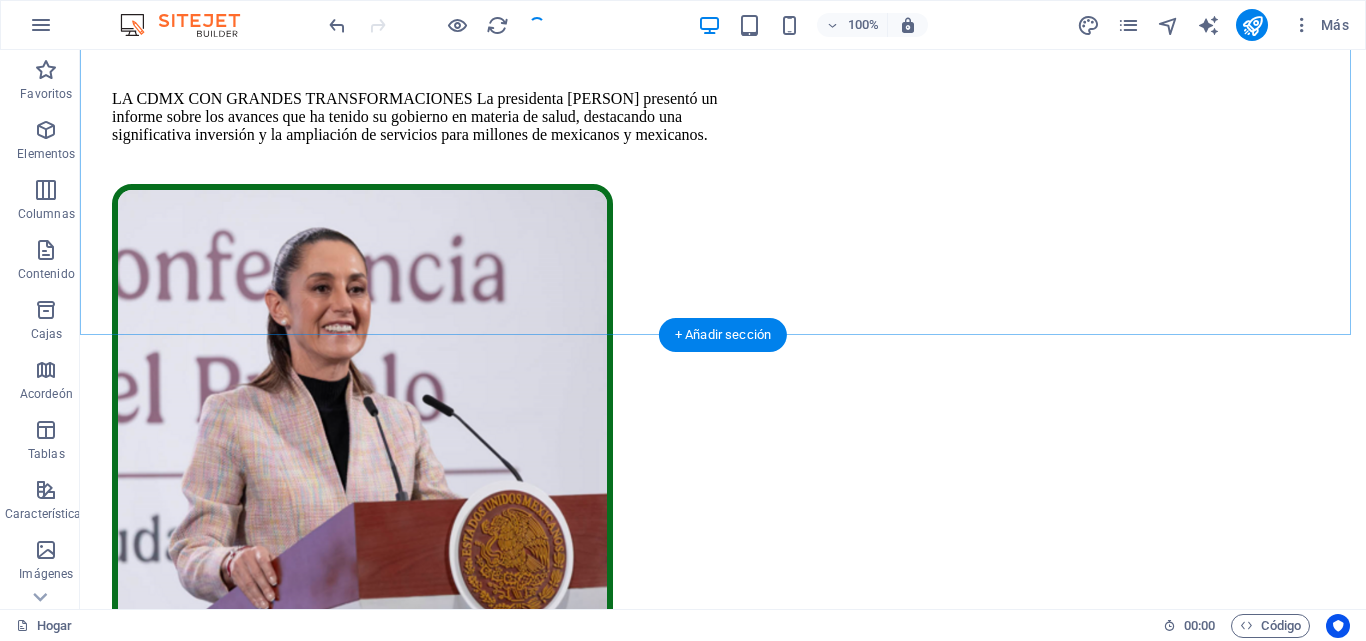 scroll, scrollTop: 0, scrollLeft: 0, axis: both 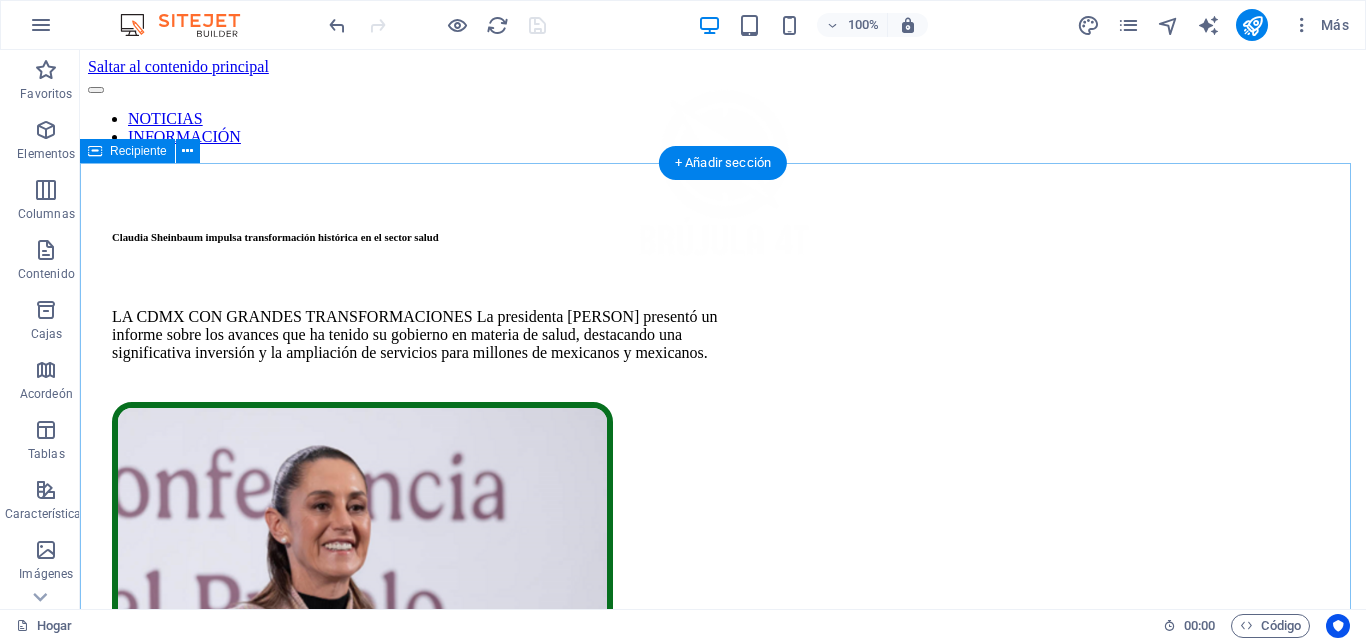 click on "LA CDMX CON GRANDES TRANSFORMACIONES La presidenta [PERSON] impulsó la transformación histórica en el sector salud. La presidenta [PERSON] presentó un informe sobre los avances que ha tenido su gobierno en materia de salud, destacando una significativa inversión y la ampliación de servicios para millones de mexicanos y mexicanos." at bounding box center (723, 3755) 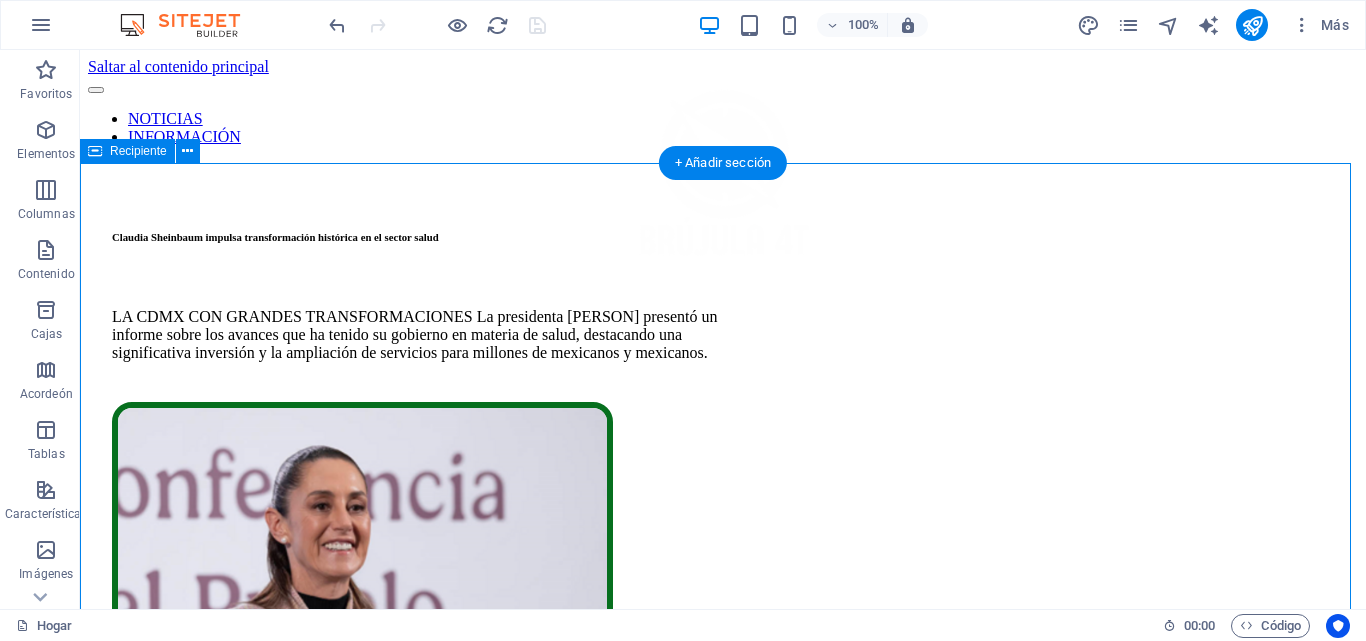 click on "LA CDMX CON GRANDES TRANSFORMACIONES La presidenta [PERSON] impulsó la transformación histórica en el sector salud. La presidenta [PERSON] presentó un informe sobre los avances que ha tenido su gobierno en materia de salud, destacando una significativa inversión y la ampliación de servicios para millones de mexicanos y mexicanos." at bounding box center (723, 3755) 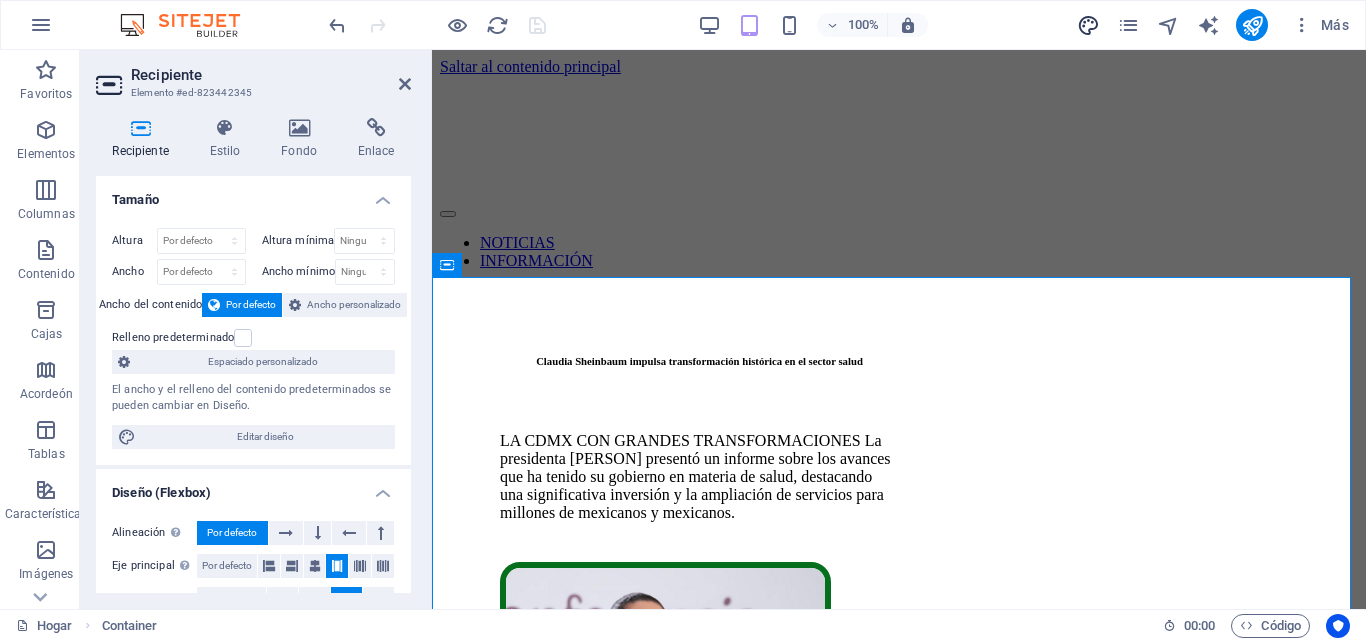 click at bounding box center [1088, 25] 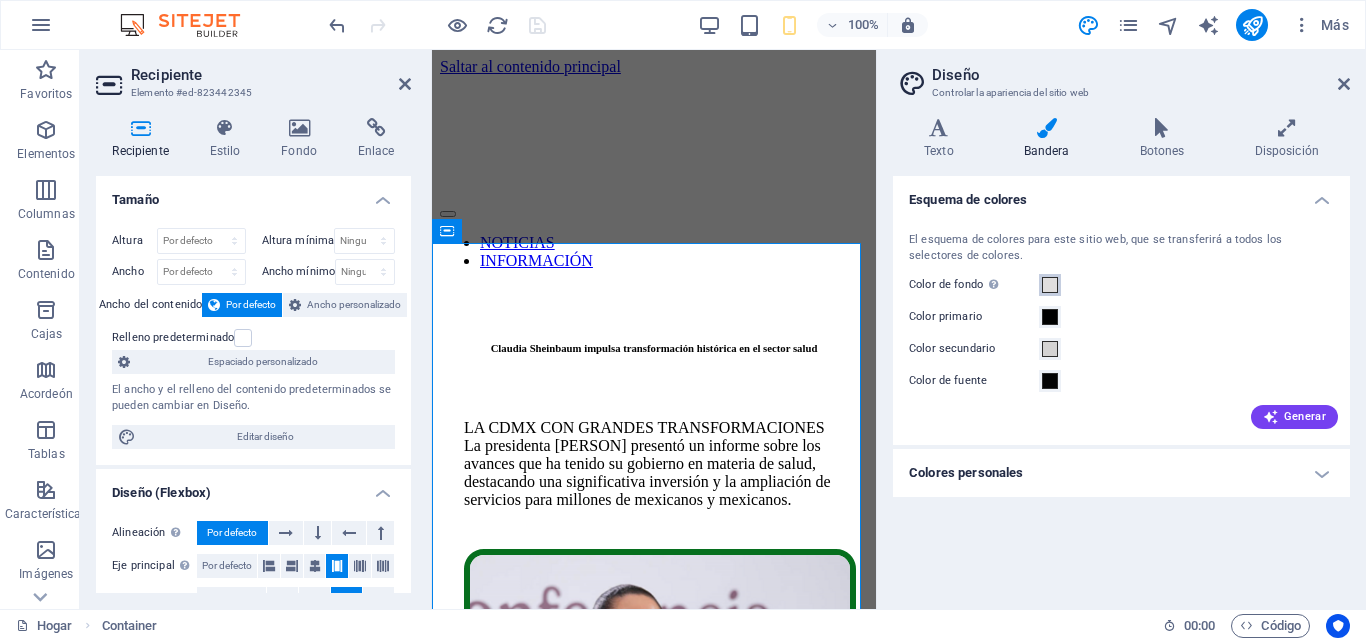 click on "Color de fondo Sólo visible si no está cubierto por otros fondos." at bounding box center (1050, 285) 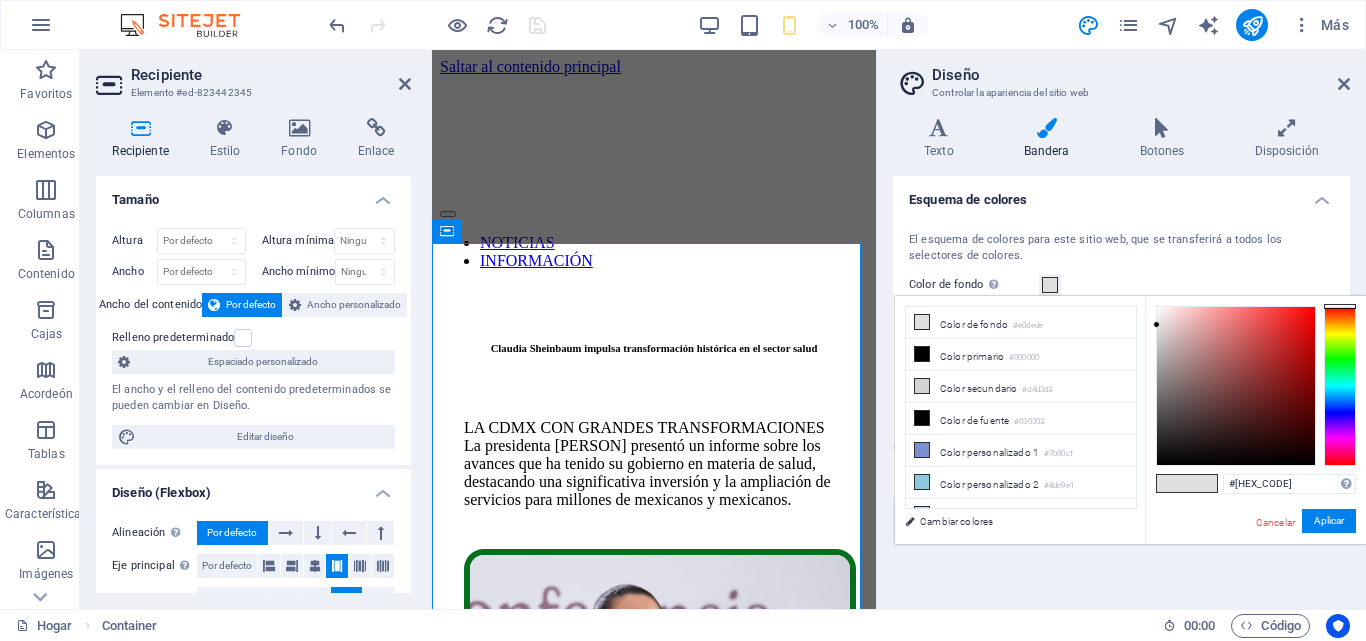 click at bounding box center (1236, 386) 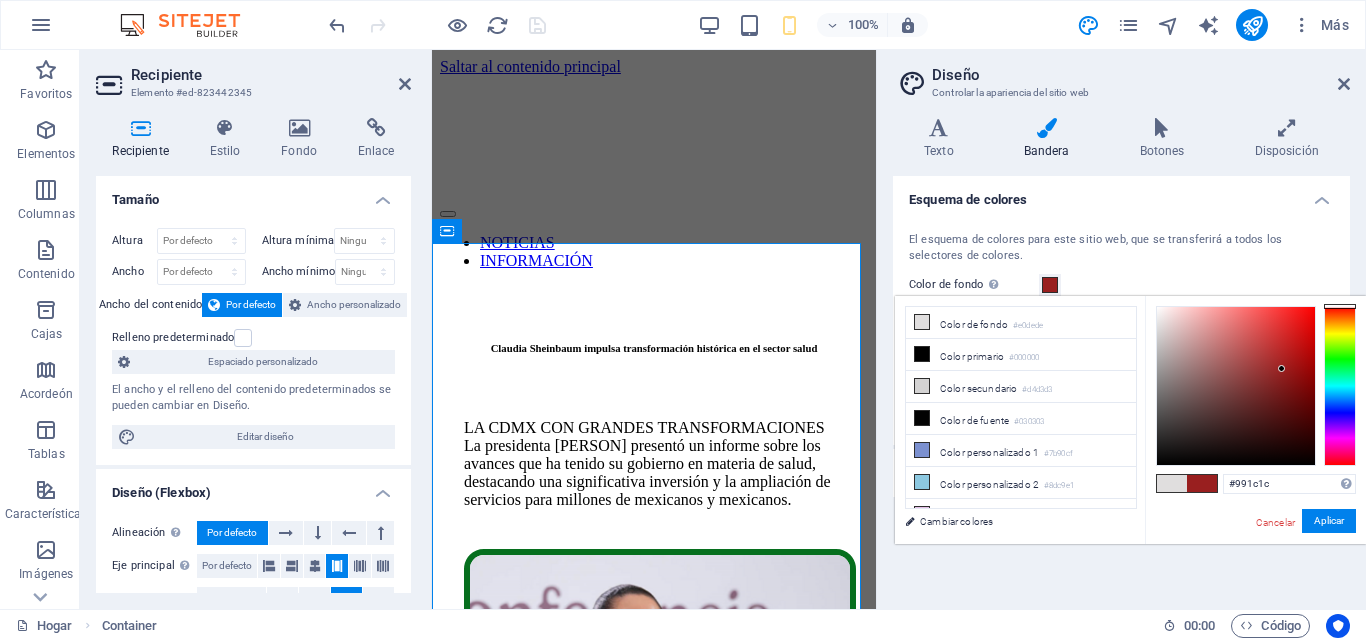 type on "#9a1a1a" 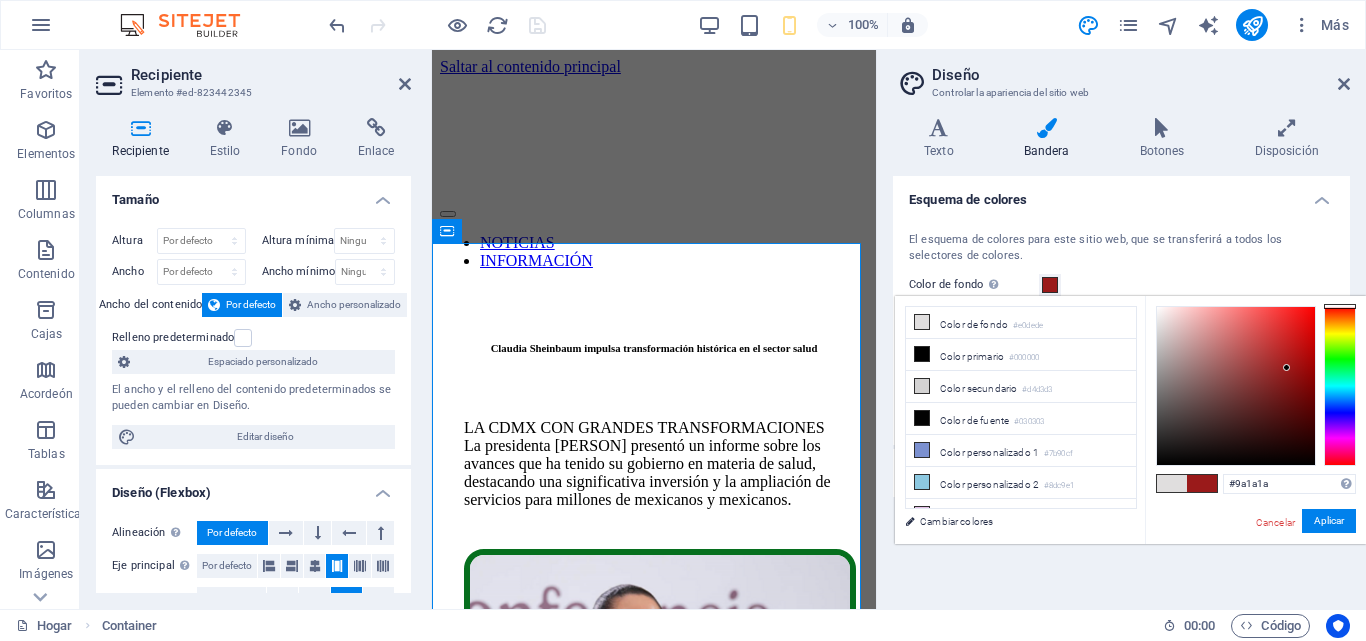 drag, startPoint x: 1282, startPoint y: 321, endPoint x: 1287, endPoint y: 368, distance: 47.26521 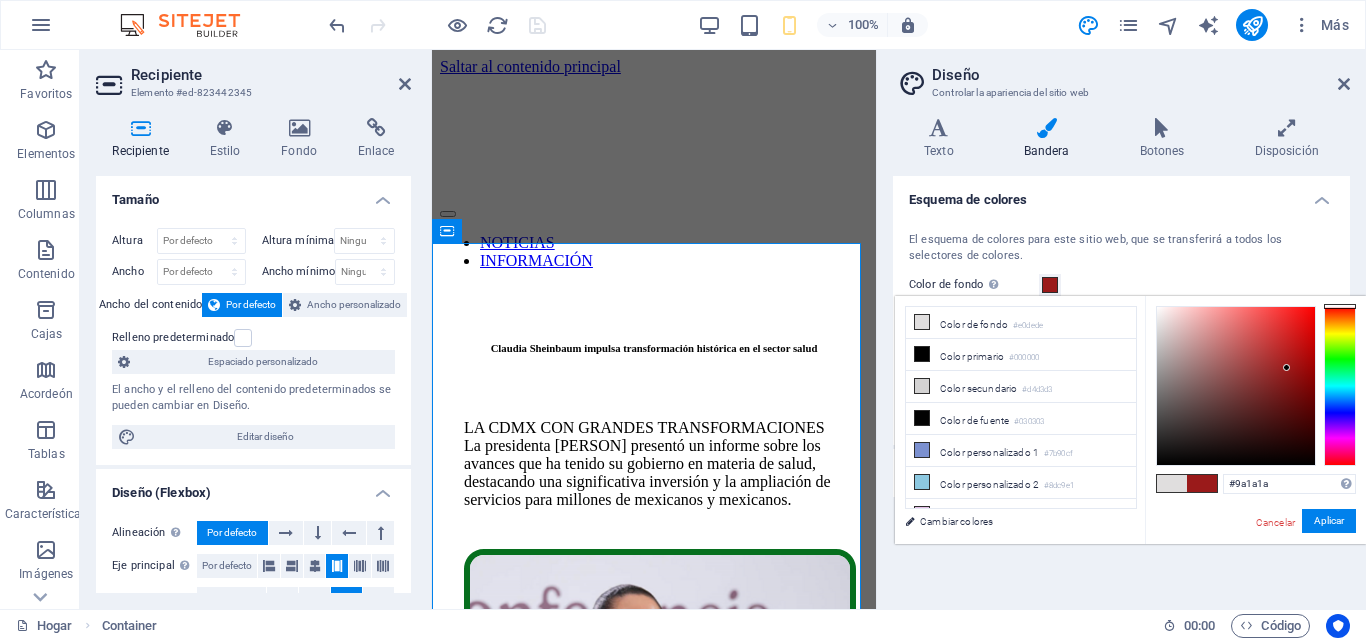 click at bounding box center (1286, 367) 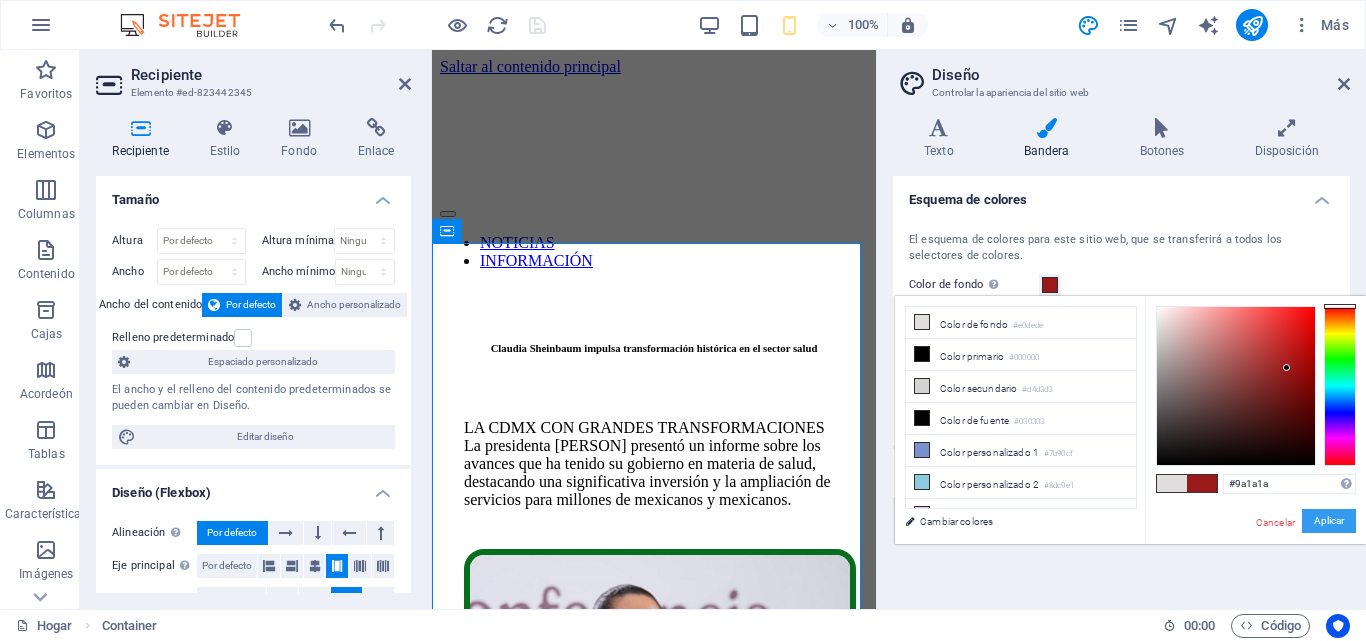 click on "Aplicar" at bounding box center [1329, 520] 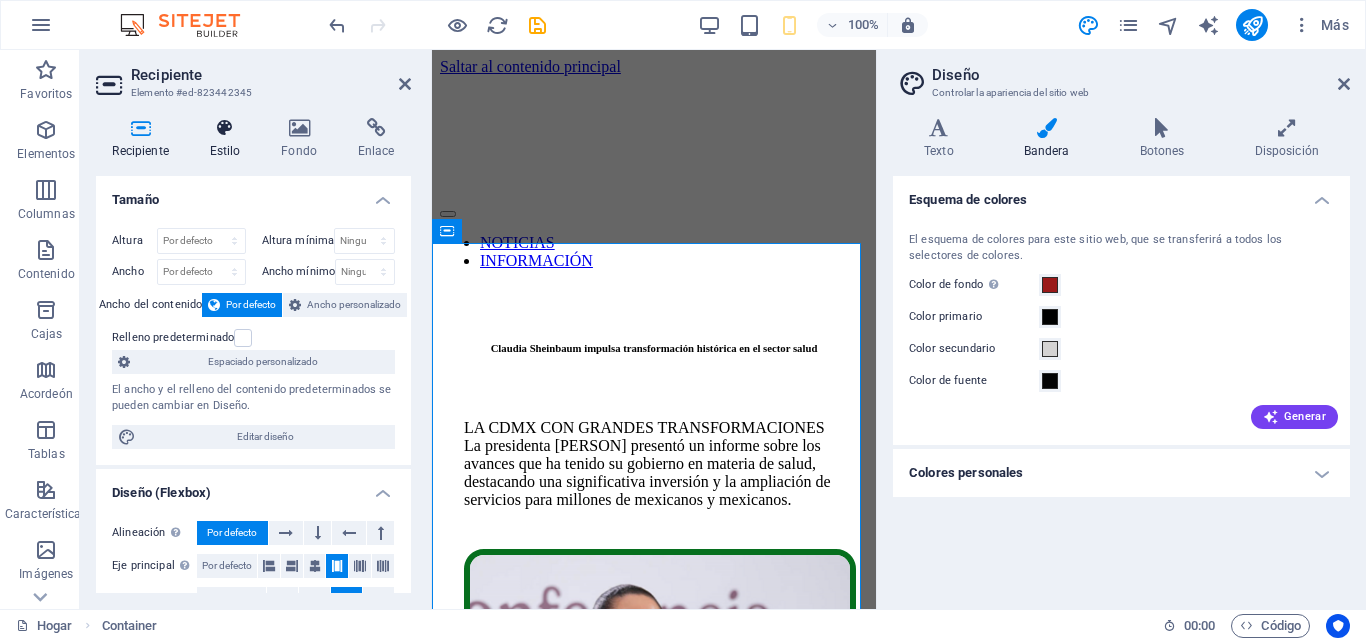click on "Estilo" at bounding box center [225, 151] 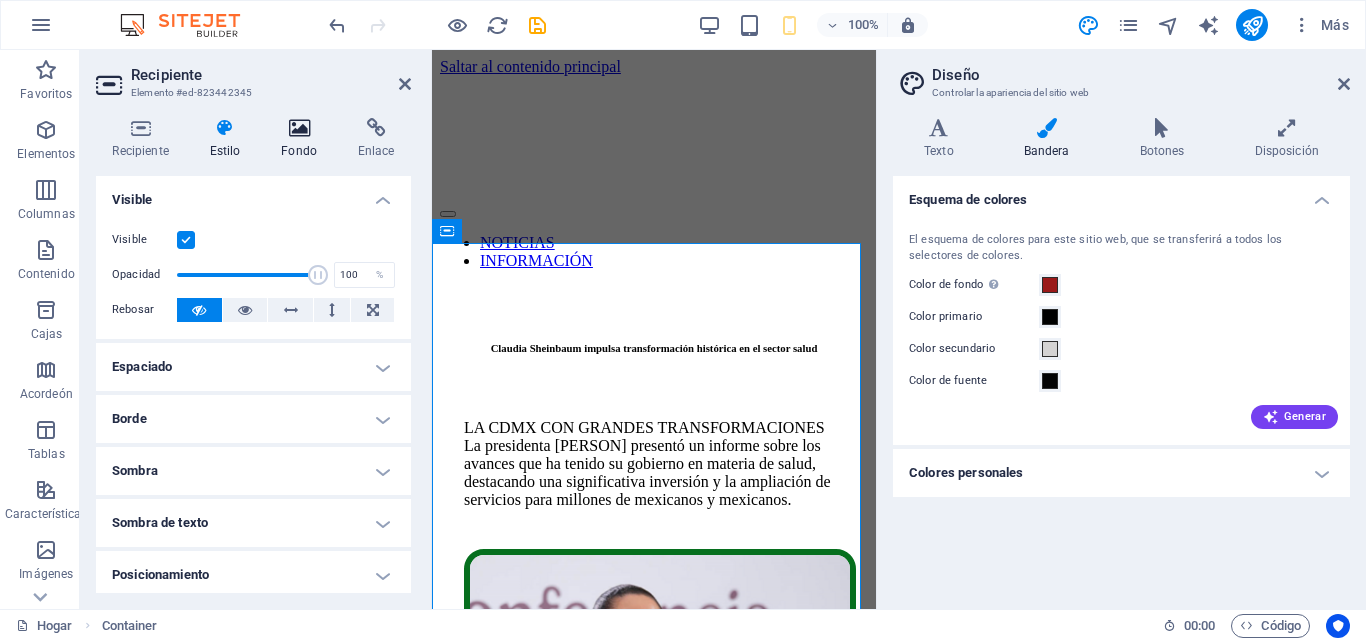 click on "Fondo" at bounding box center [303, 139] 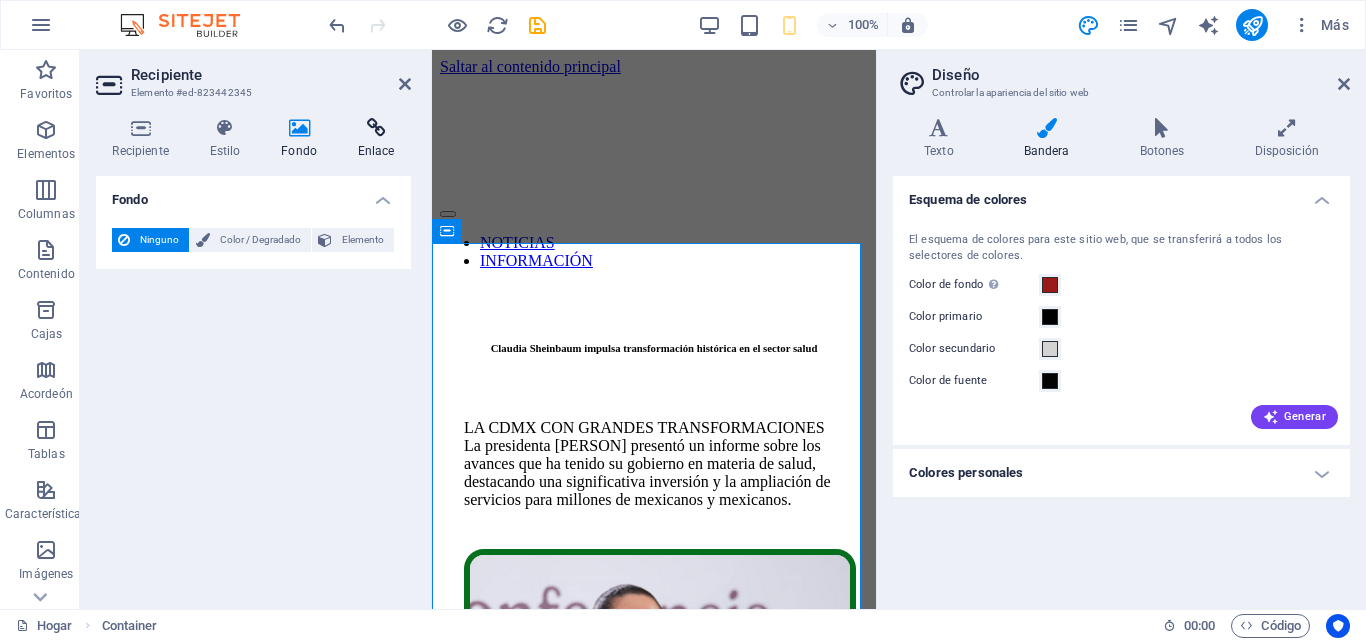 click at bounding box center [376, 128] 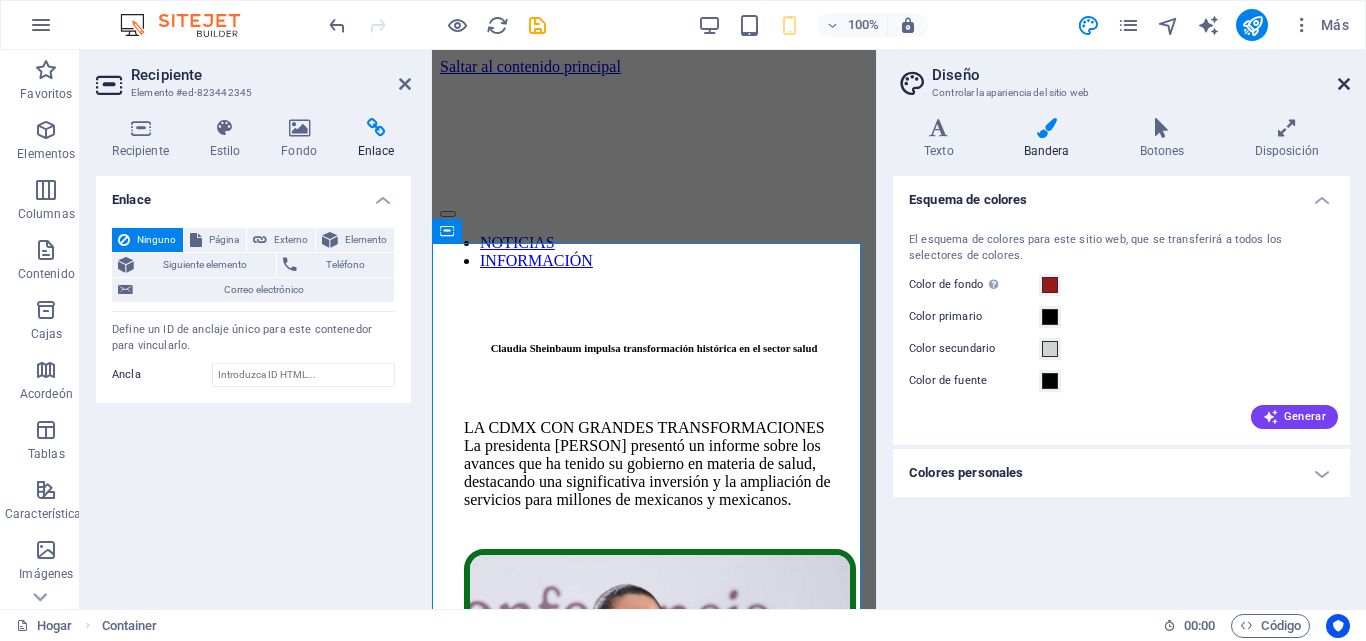 drag, startPoint x: 1344, startPoint y: 86, endPoint x: 913, endPoint y: 37, distance: 433.77643 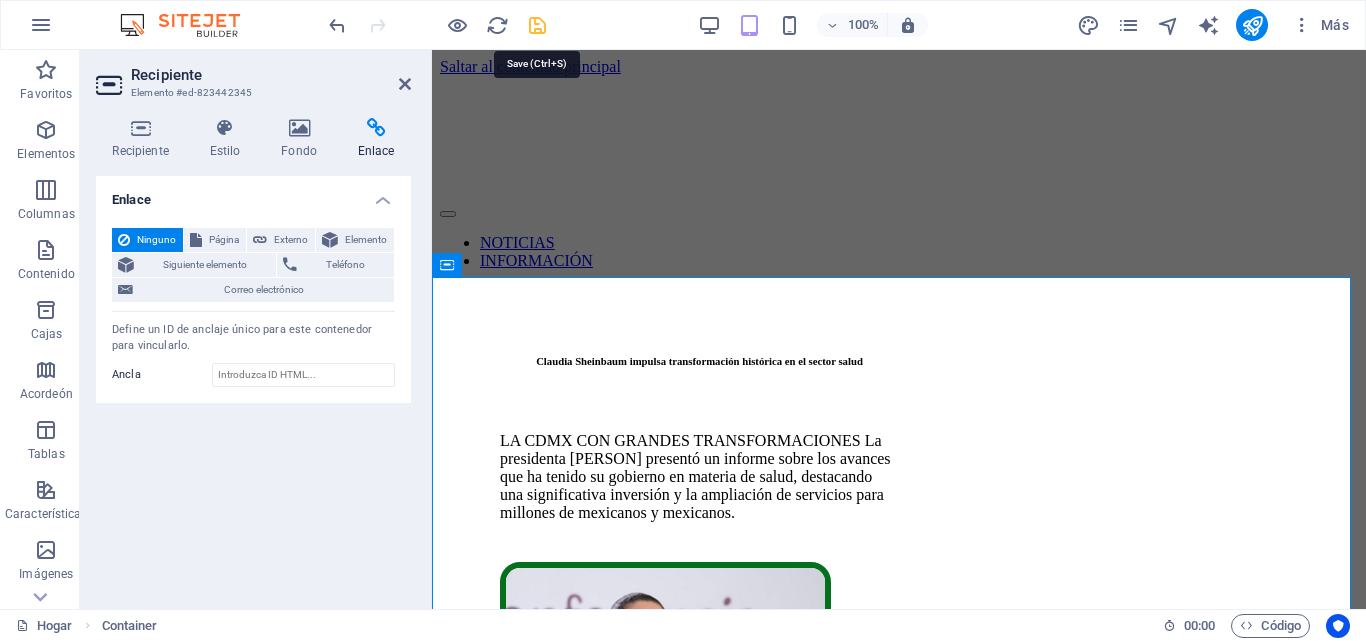 click at bounding box center (537, 25) 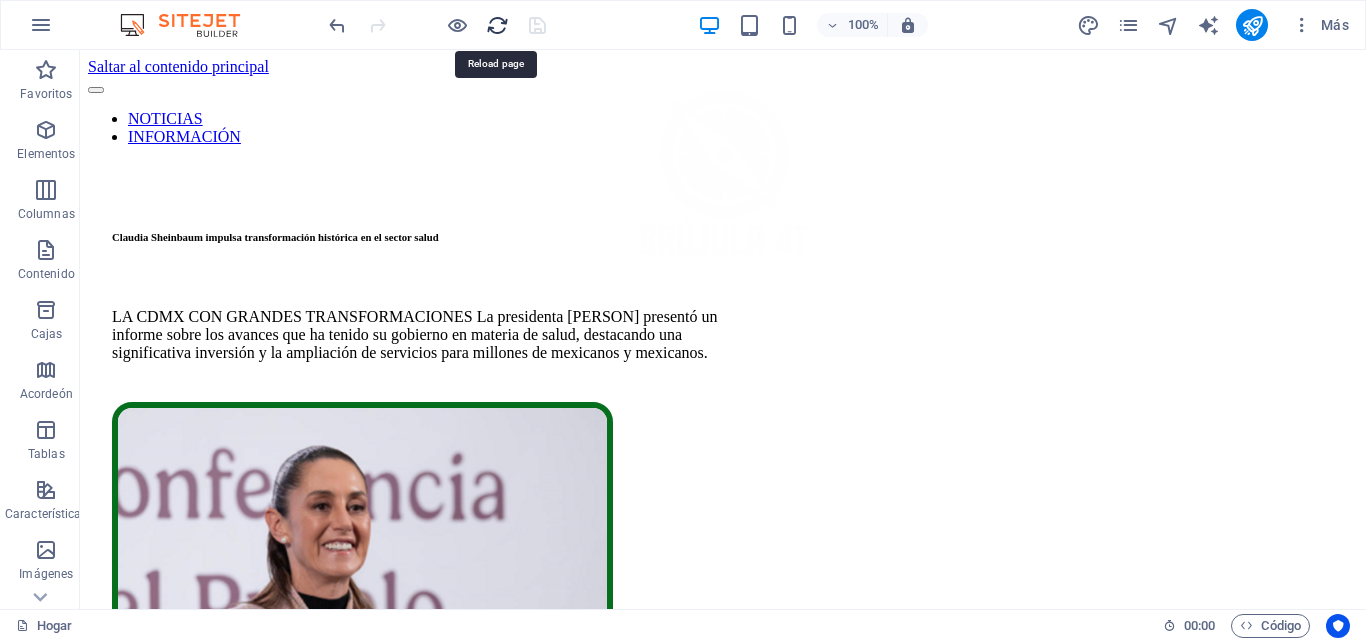 click at bounding box center [497, 25] 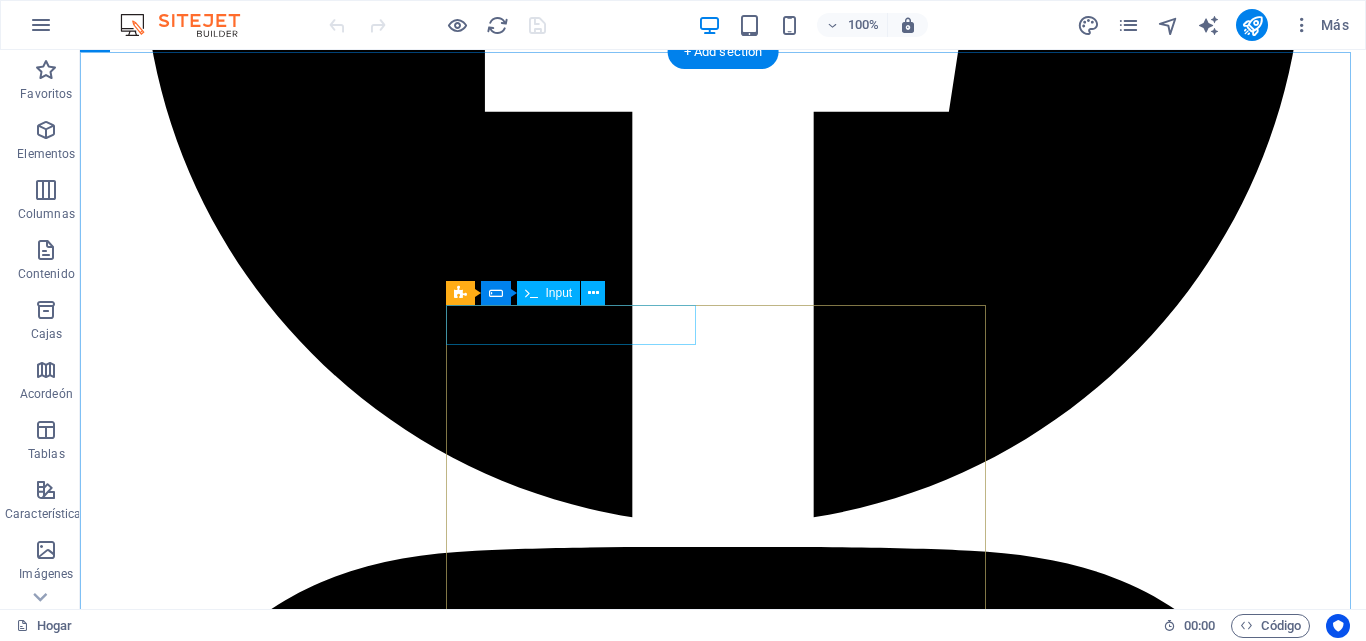 scroll, scrollTop: 3277, scrollLeft: 0, axis: vertical 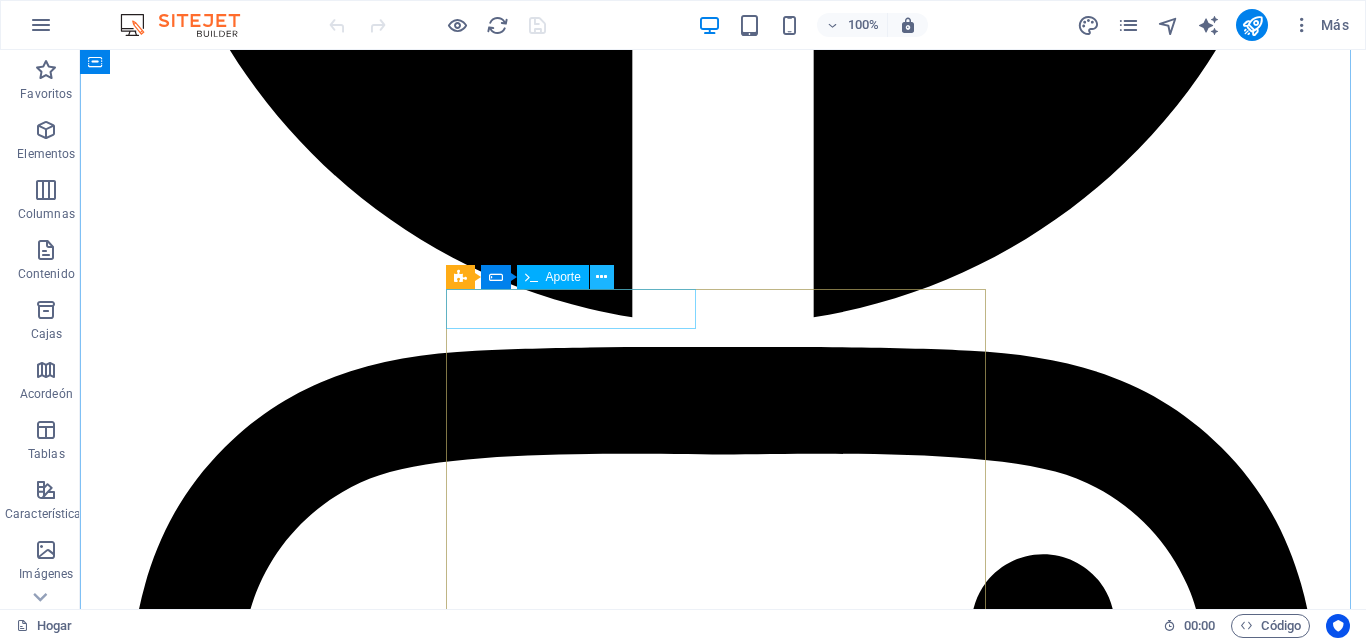 click at bounding box center (601, 277) 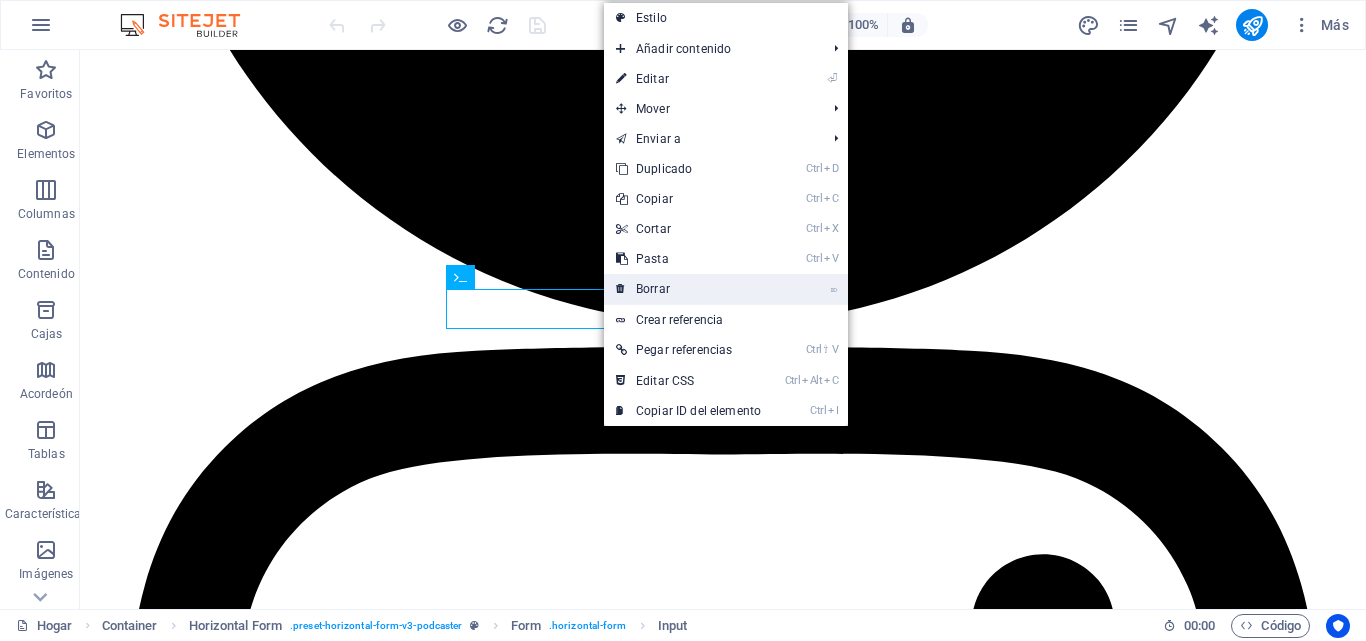 click on "⌦ Borrar" at bounding box center (688, 289) 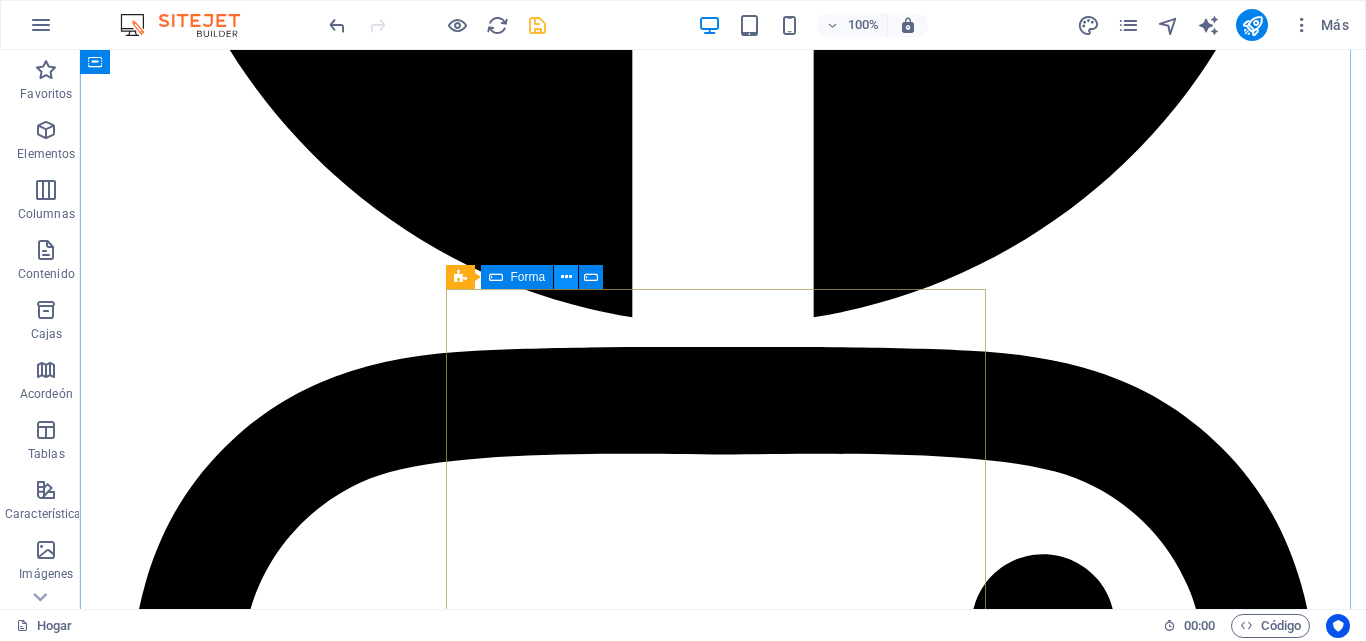 click at bounding box center [566, 277] 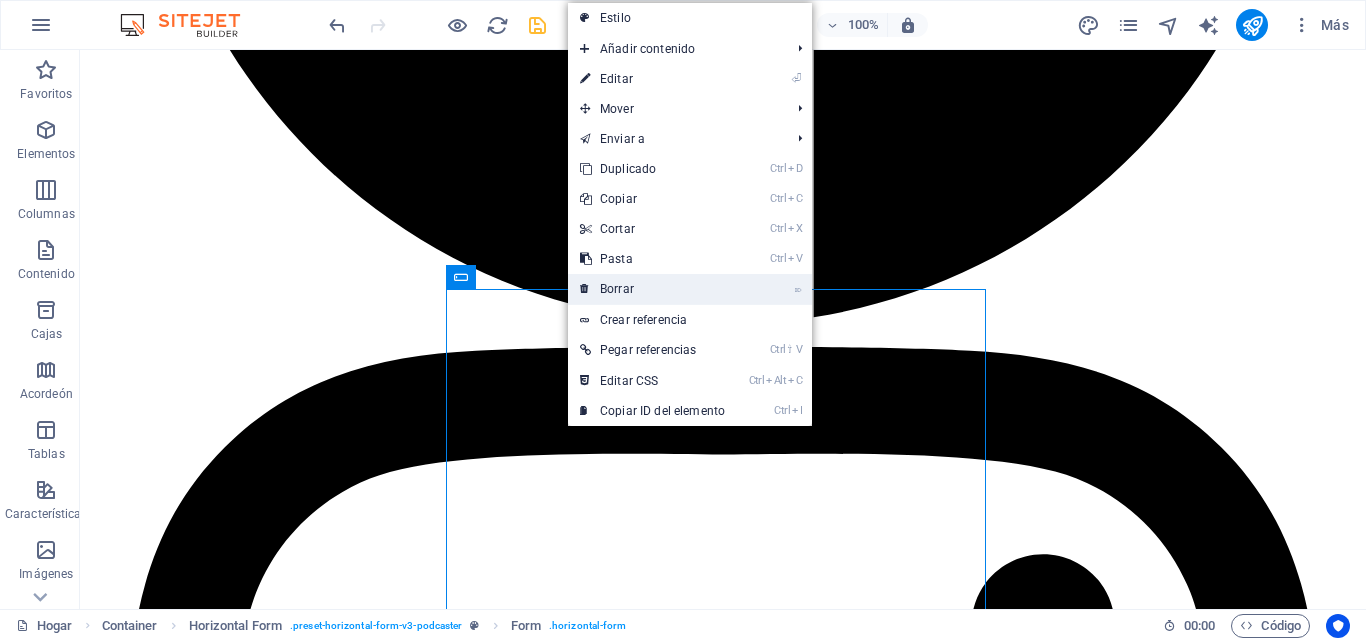 click on "⌦ Borrar" at bounding box center (652, 289) 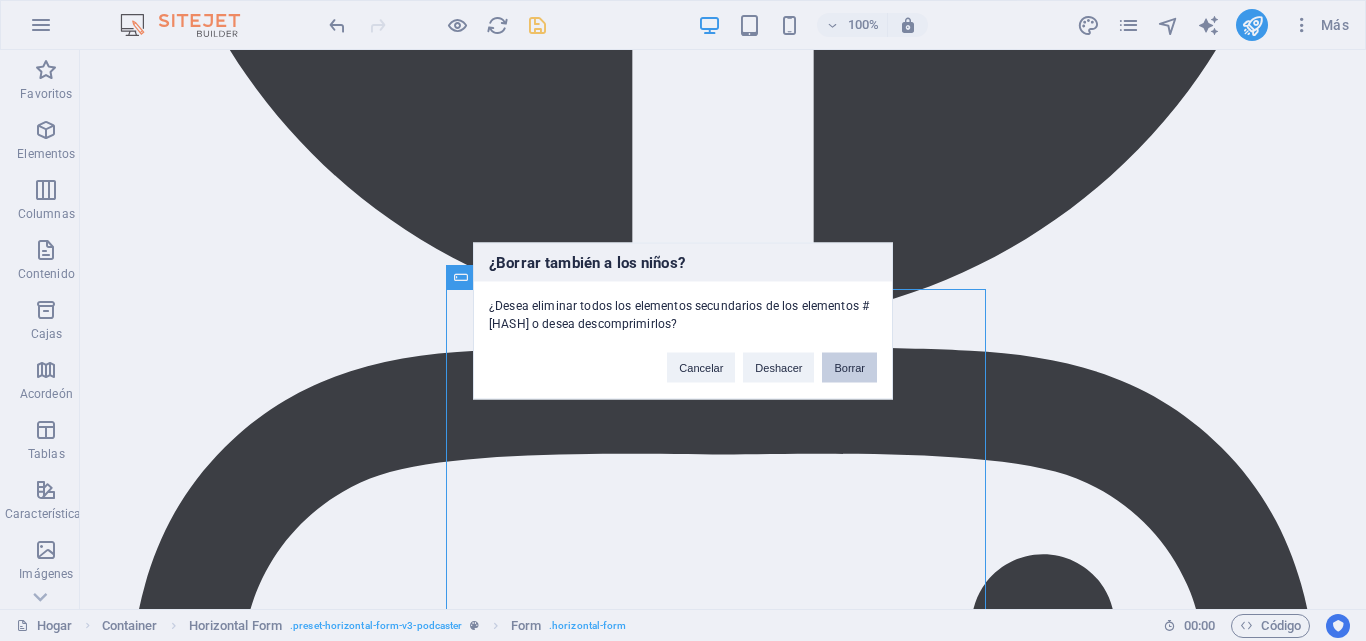 click on "Borrar" at bounding box center (849, 367) 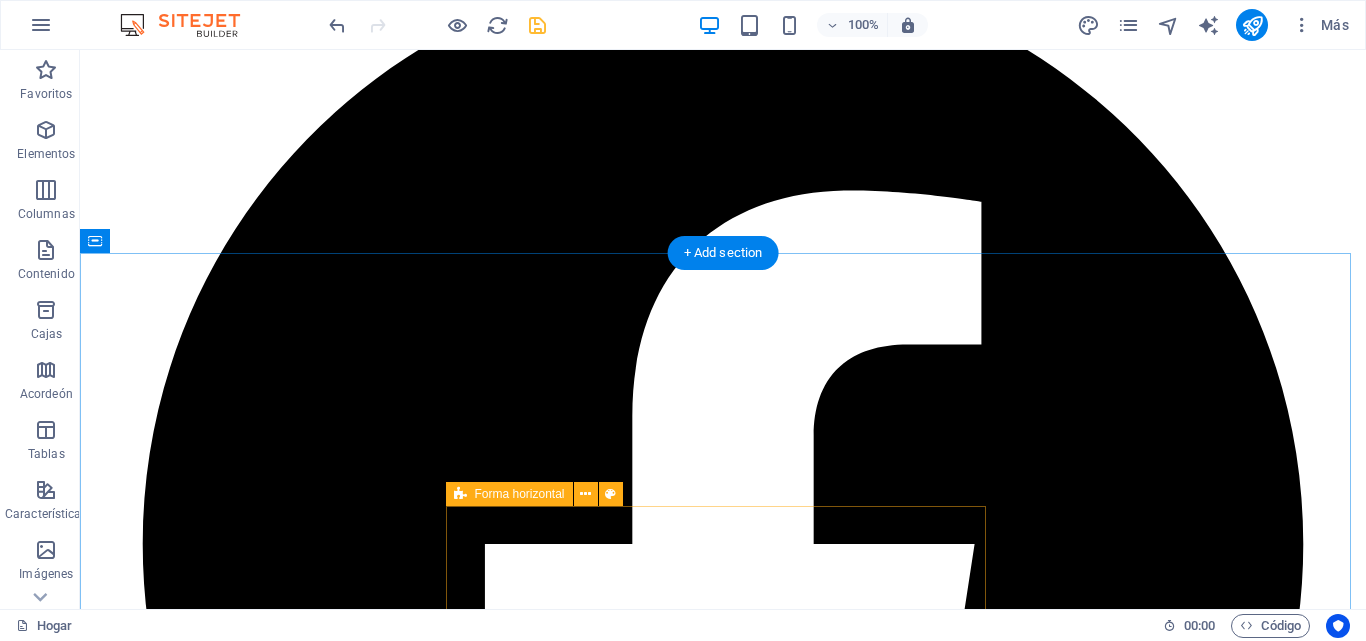 scroll, scrollTop: 3077, scrollLeft: 0, axis: vertical 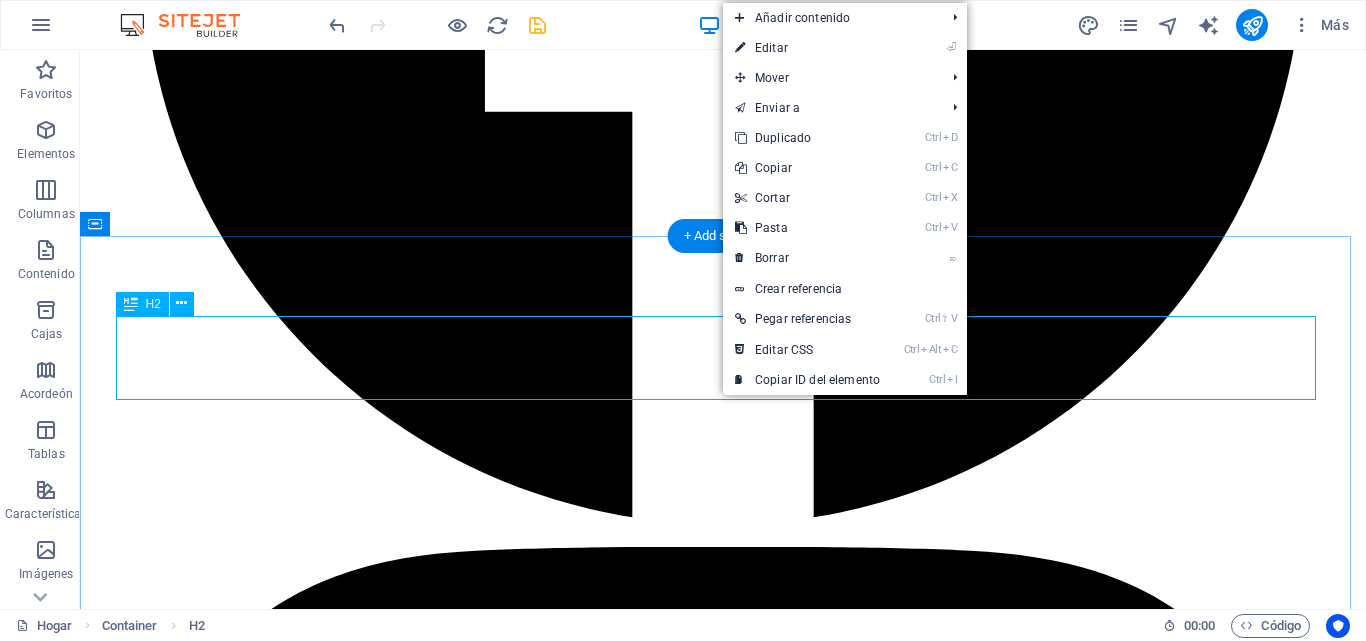 click on "Mantente conectado" at bounding box center [723, 13291] 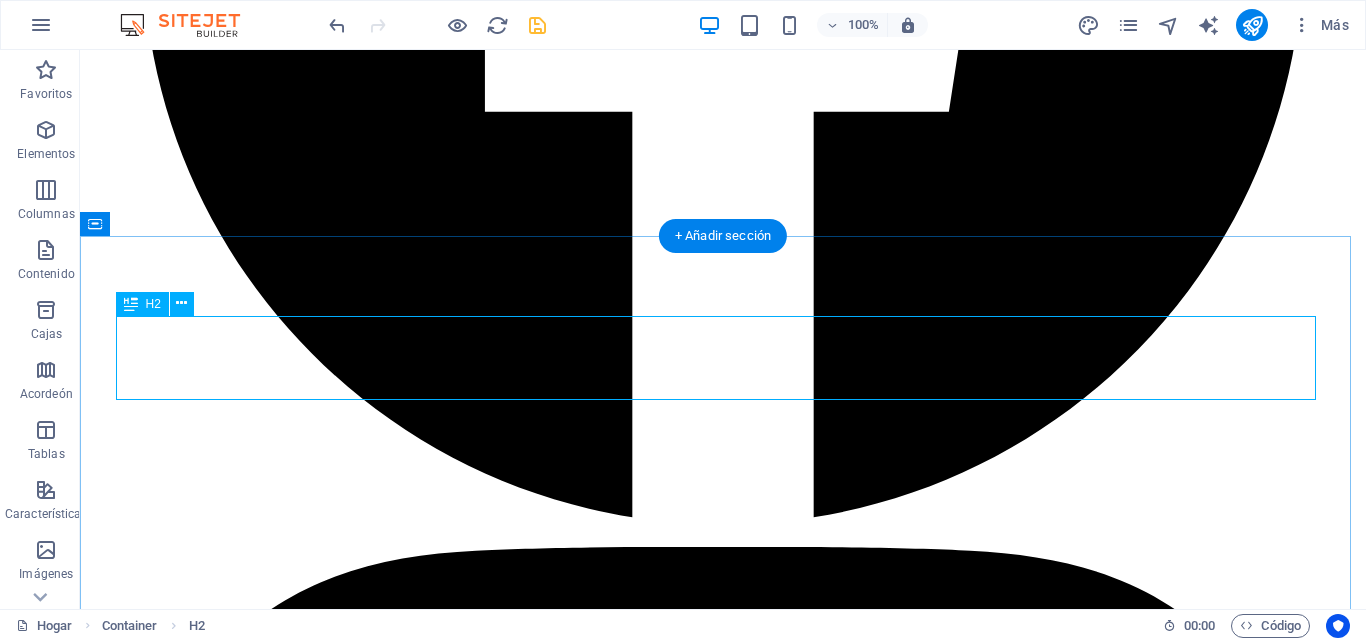 click on "Mantente conectado" at bounding box center [723, 13291] 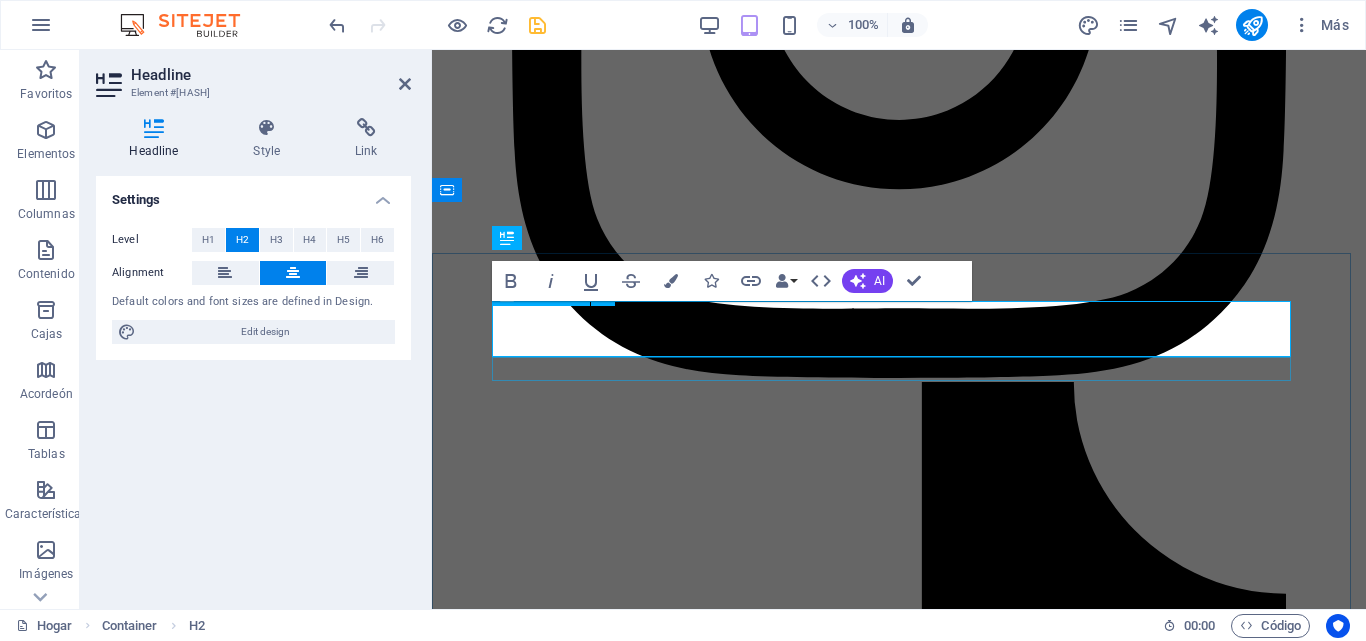 scroll, scrollTop: 3689, scrollLeft: 0, axis: vertical 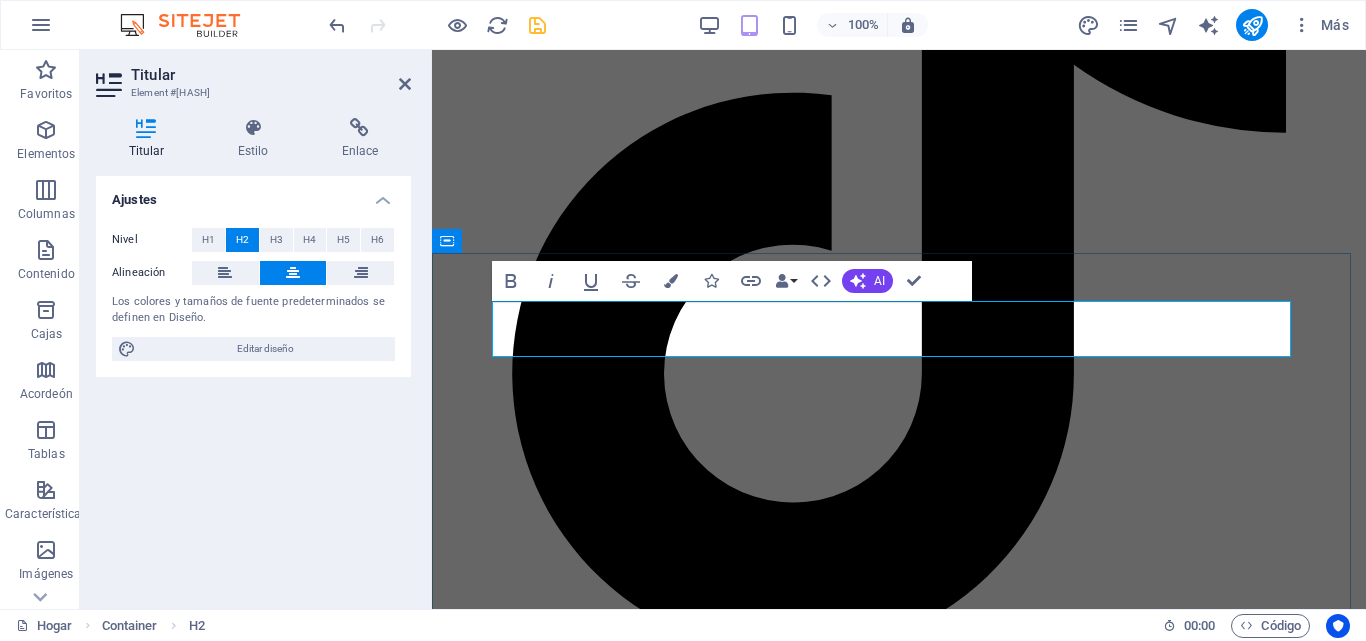 type 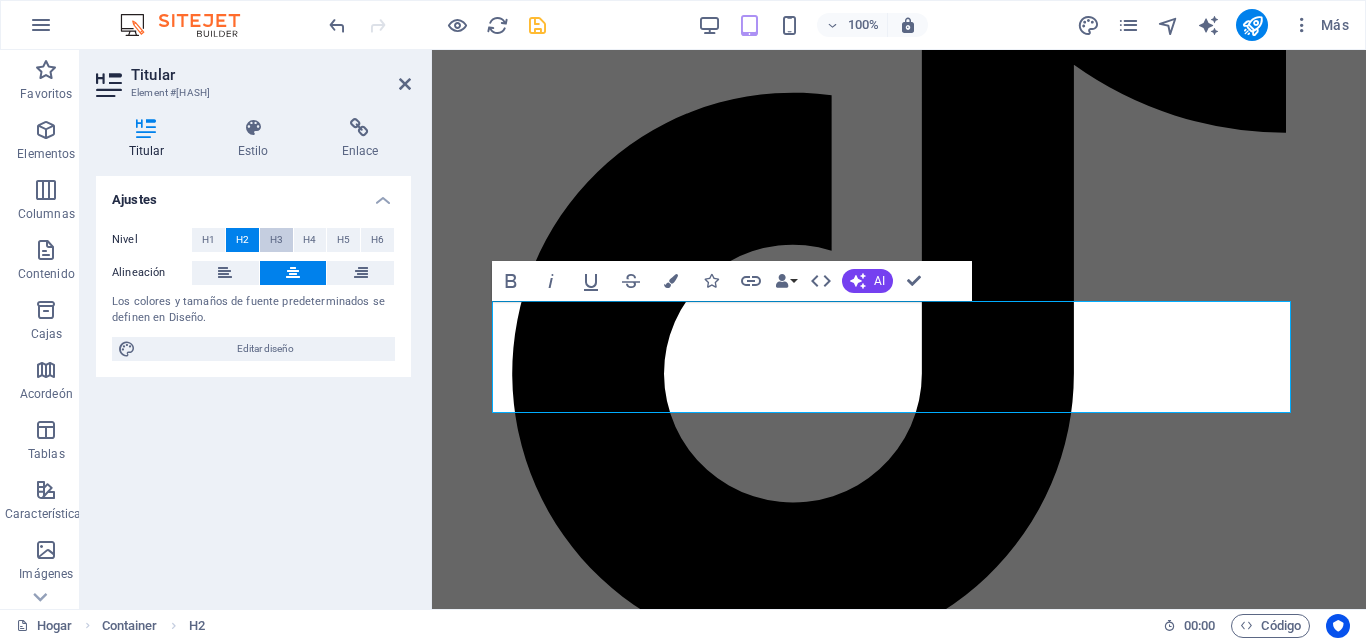 click on "H3" at bounding box center [276, 239] 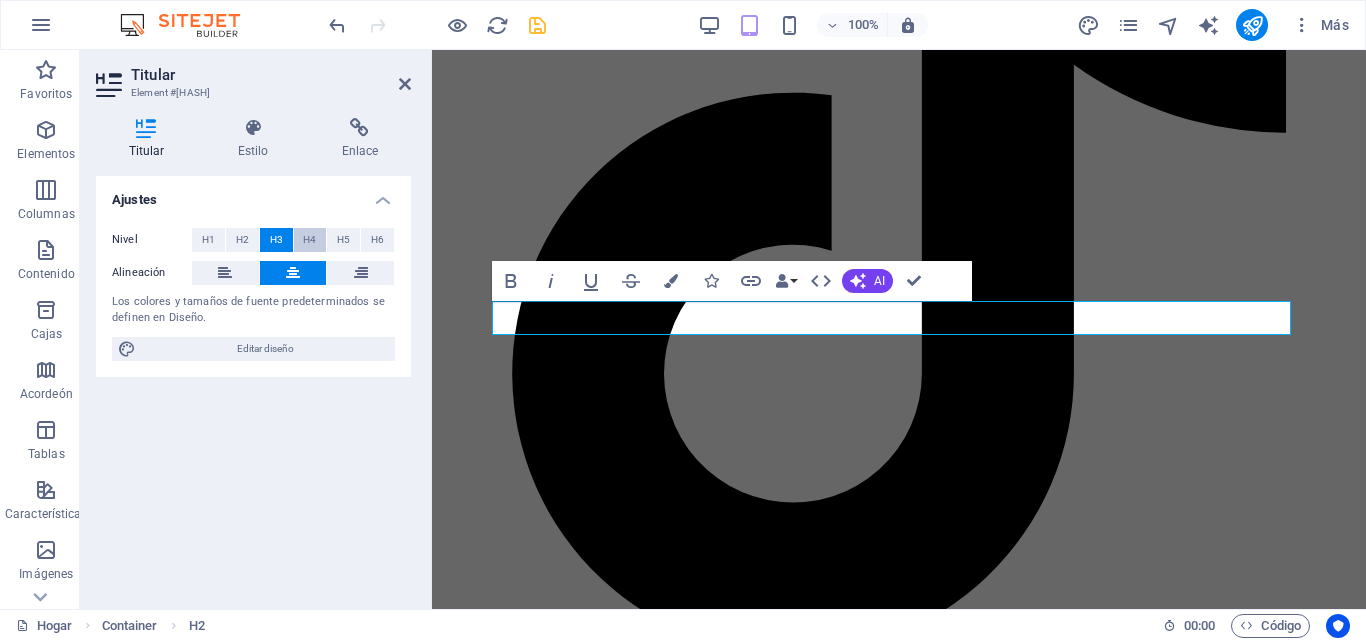 click on "H4" at bounding box center [309, 239] 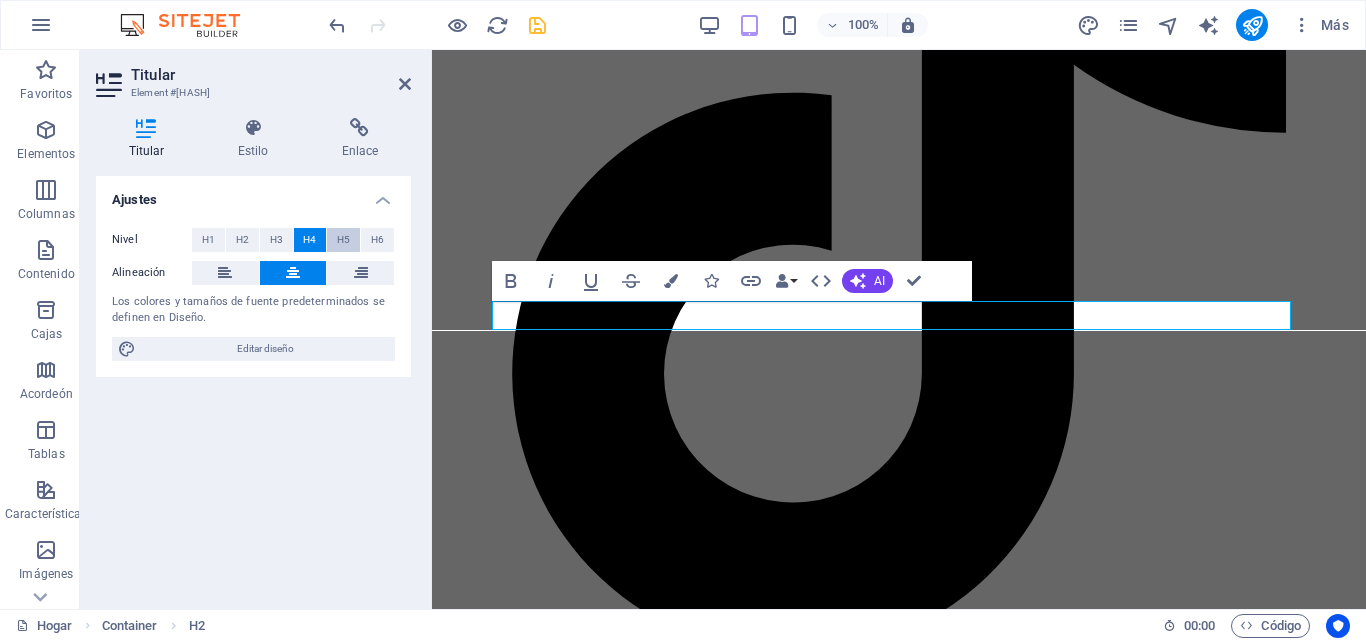 click on "H5" at bounding box center (343, 239) 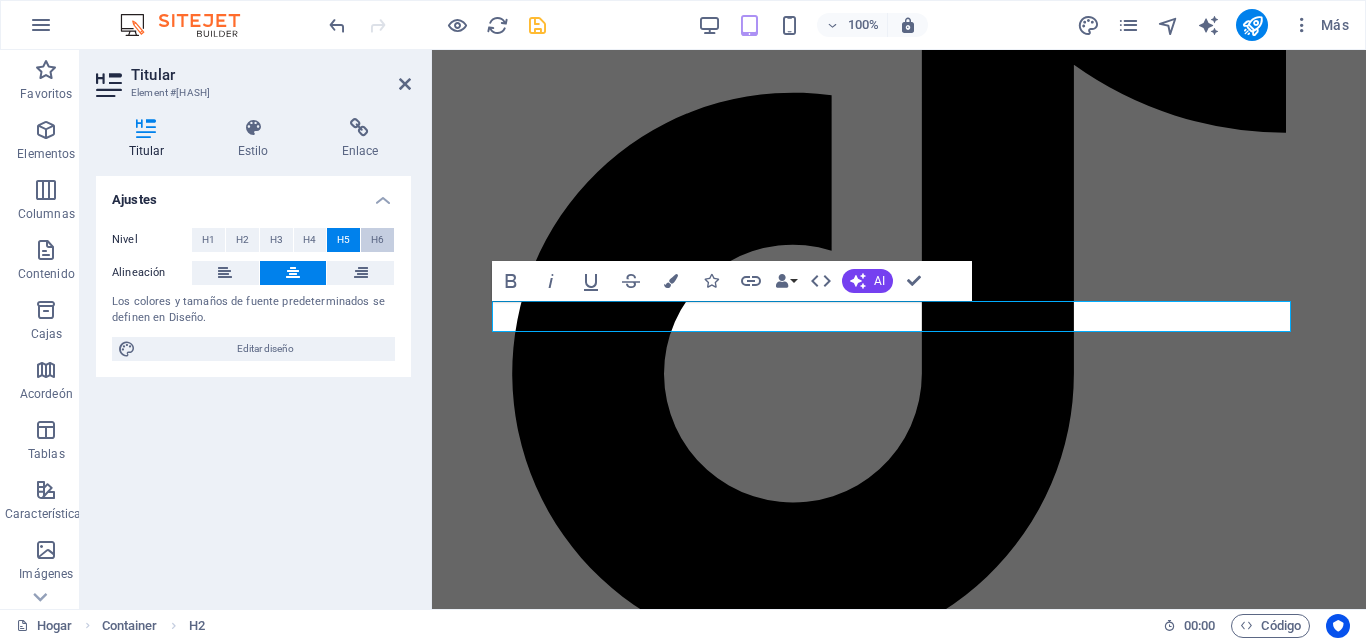 click on "H6" at bounding box center [377, 239] 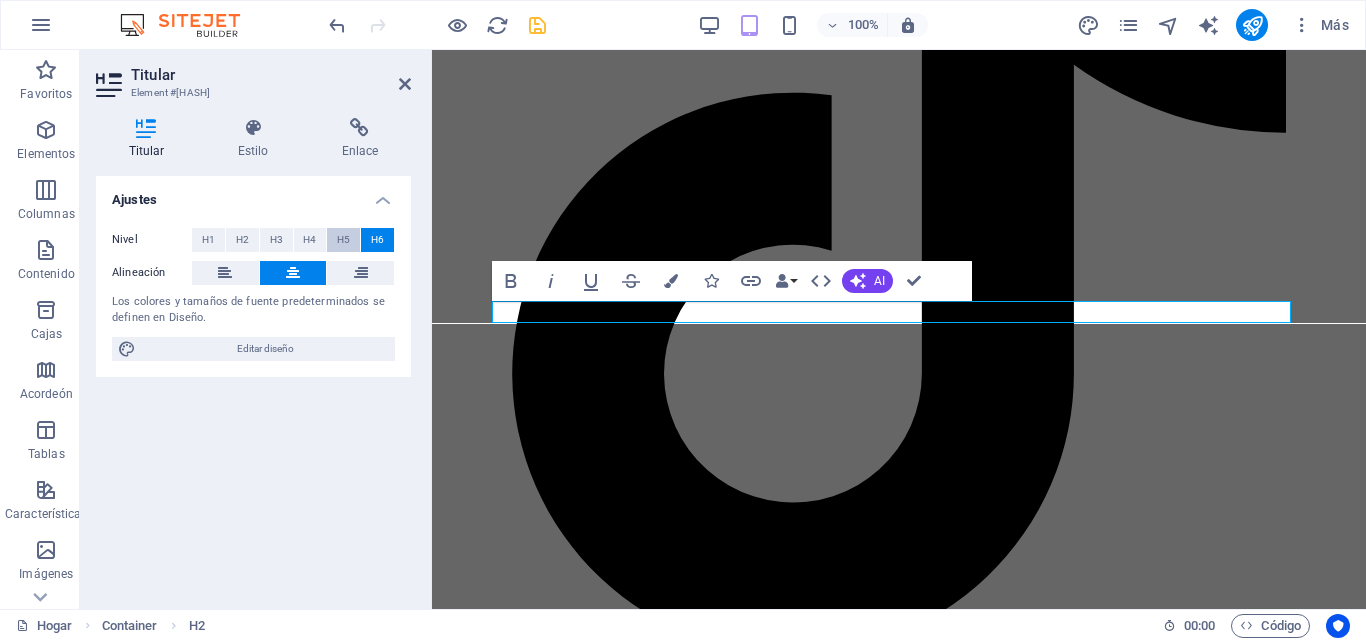 click on "H5" at bounding box center (343, 239) 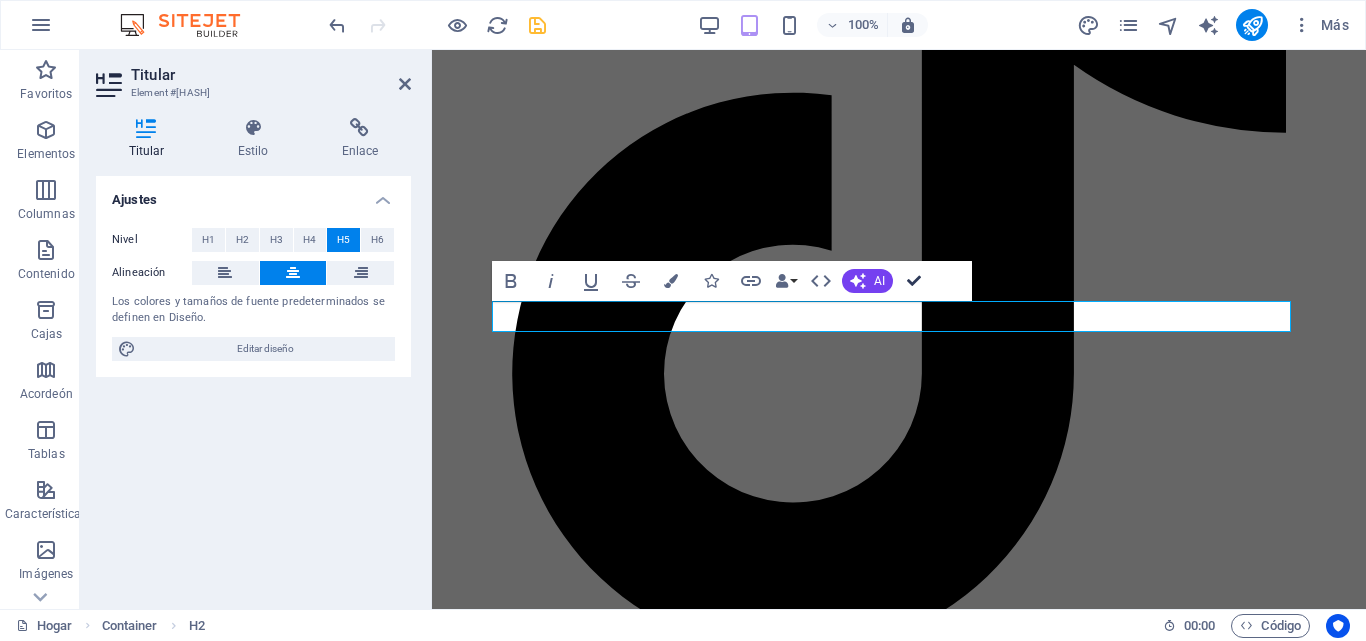 scroll, scrollTop: 3079, scrollLeft: 0, axis: vertical 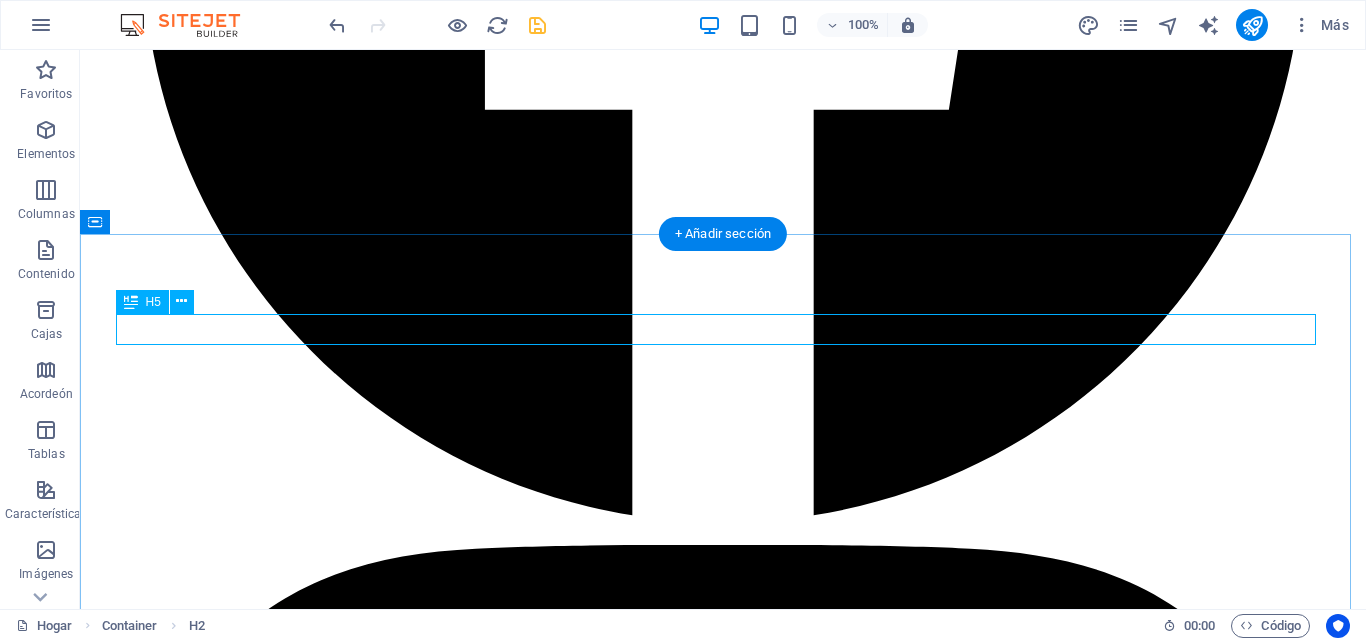 click on "INFORMACION CON SENTIDO SOCIAL" at bounding box center [723, 13286] 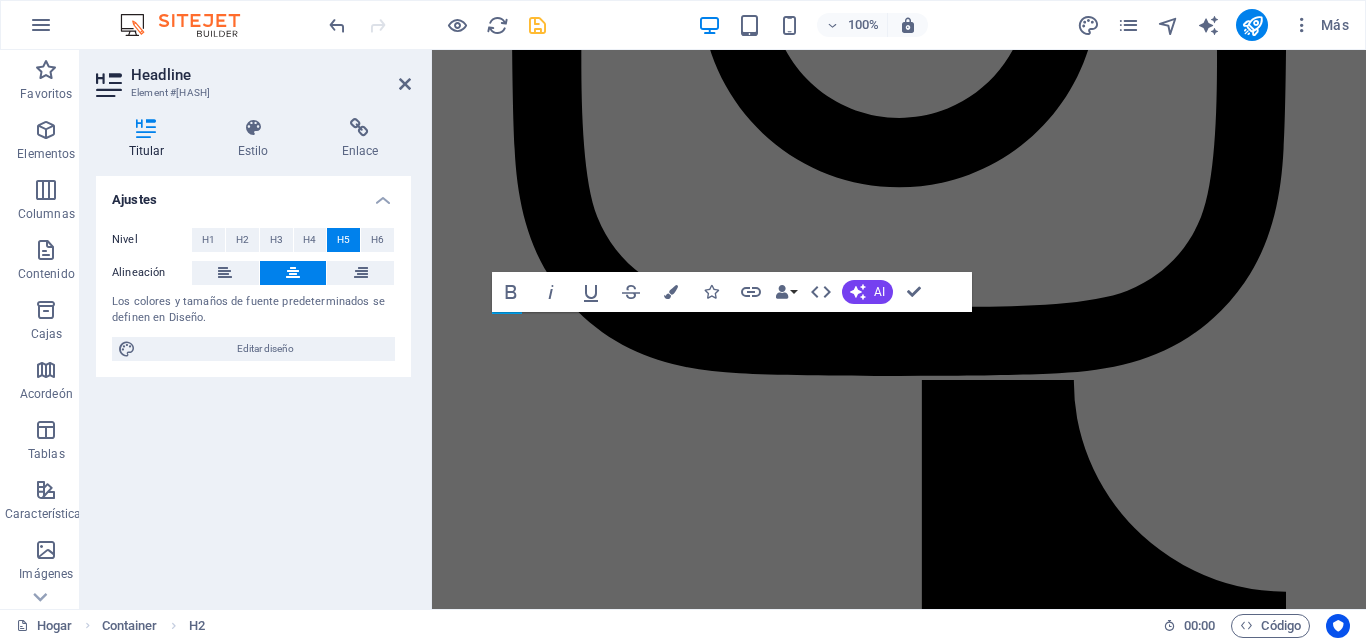 scroll, scrollTop: 3676, scrollLeft: 0, axis: vertical 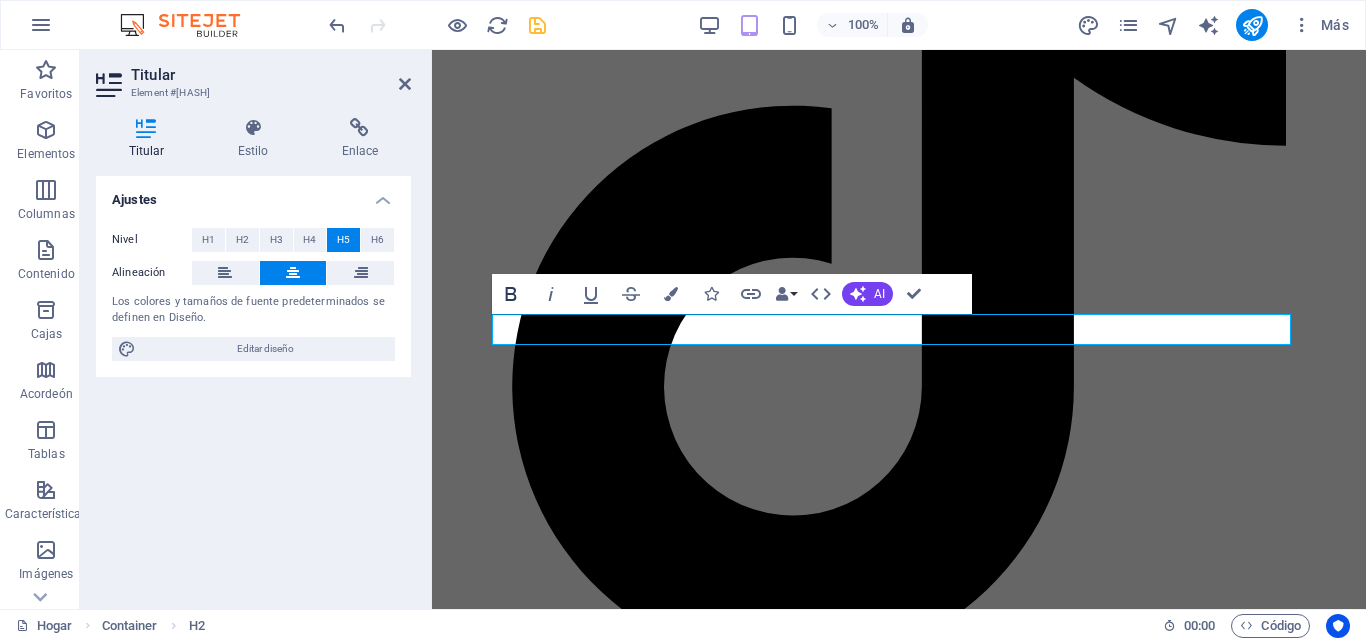 click 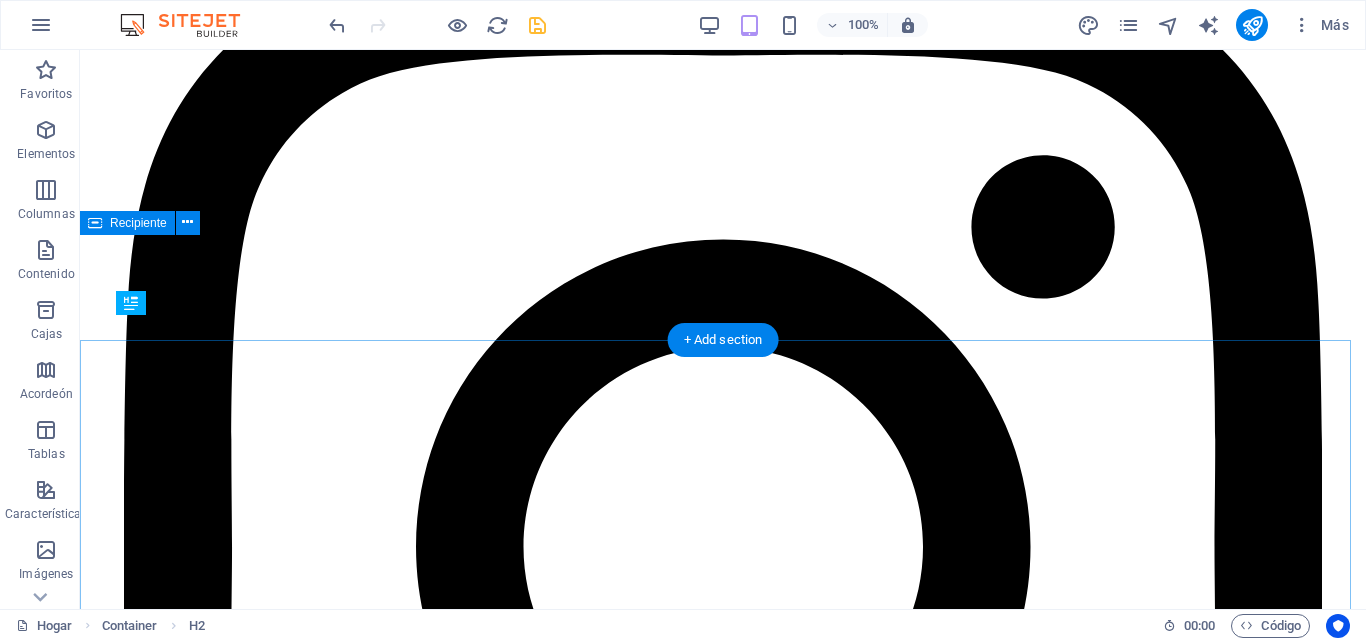 scroll, scrollTop: 3079, scrollLeft: 0, axis: vertical 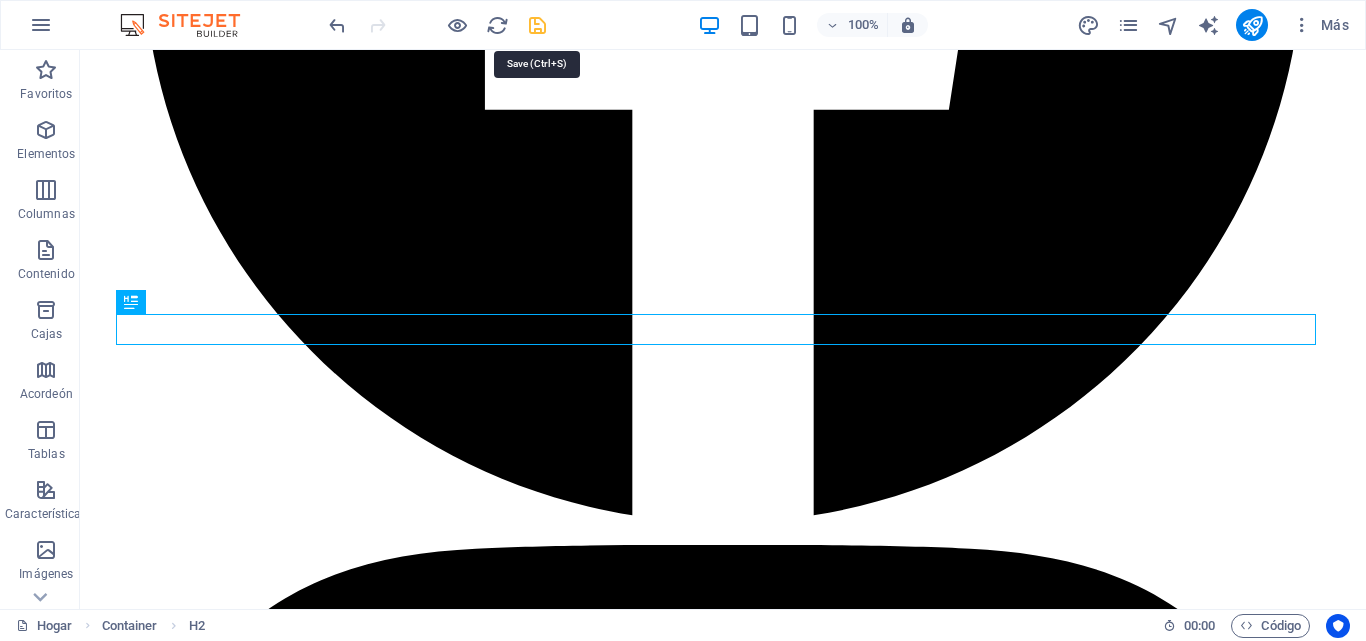 click at bounding box center [537, 25] 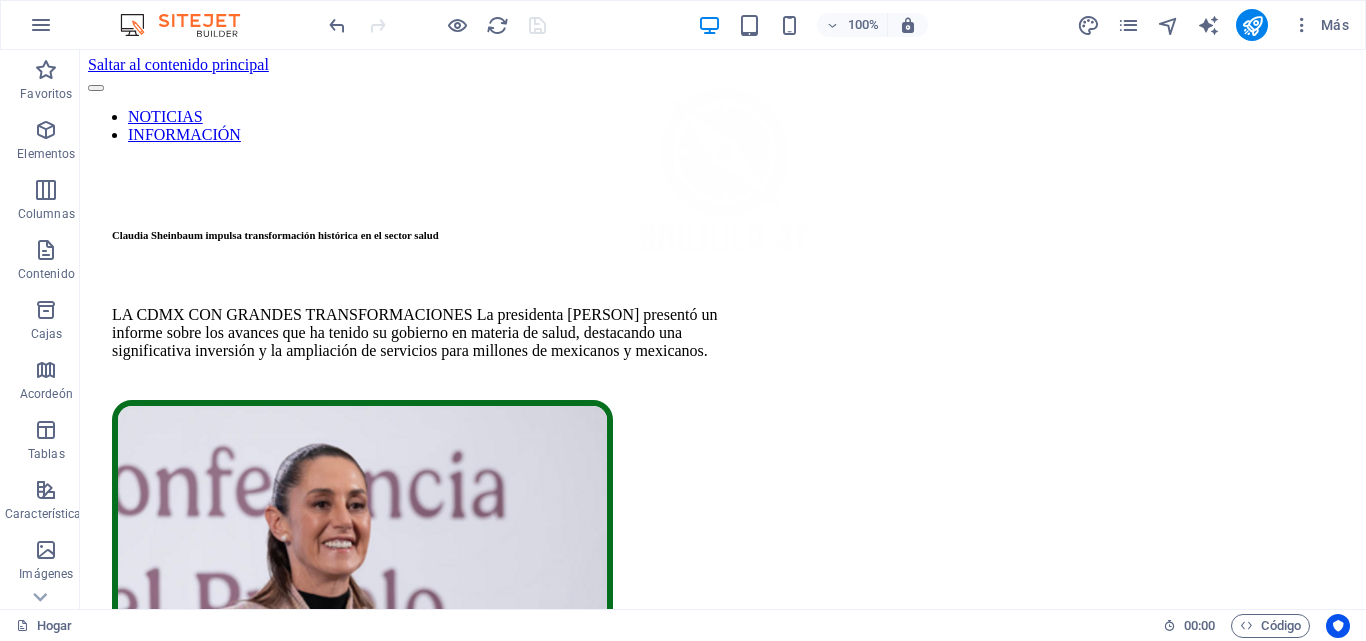 scroll, scrollTop: 0, scrollLeft: 0, axis: both 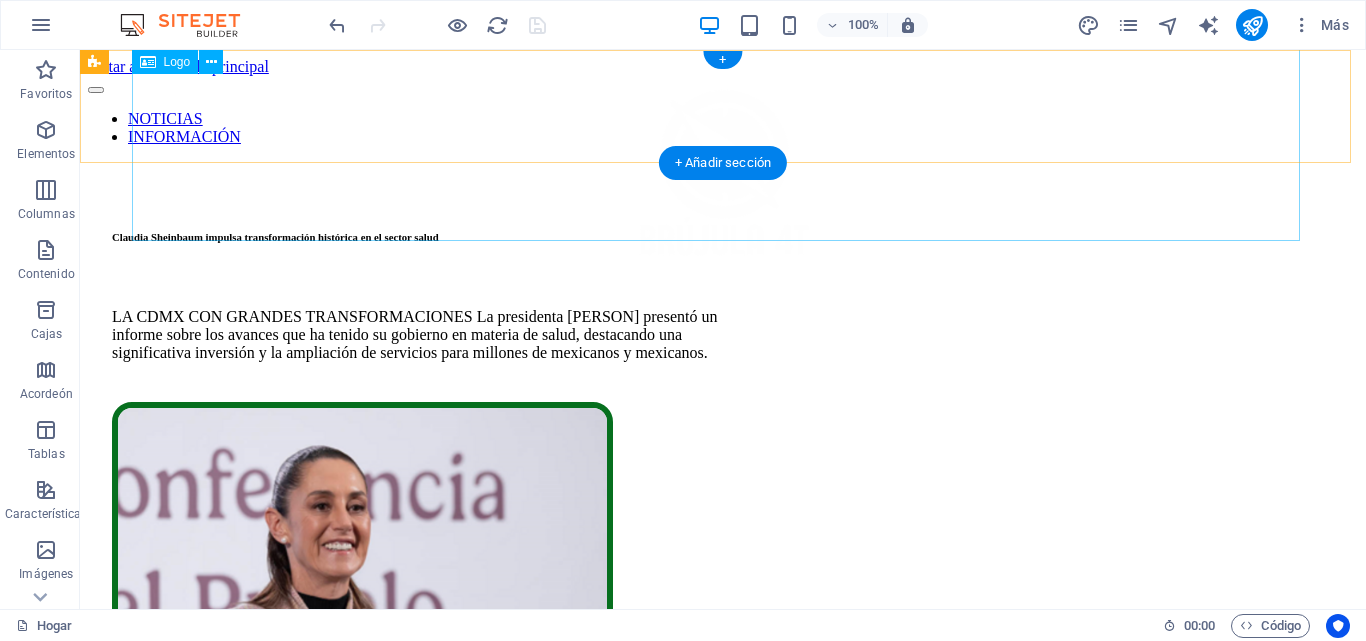 click at bounding box center [723, 180] 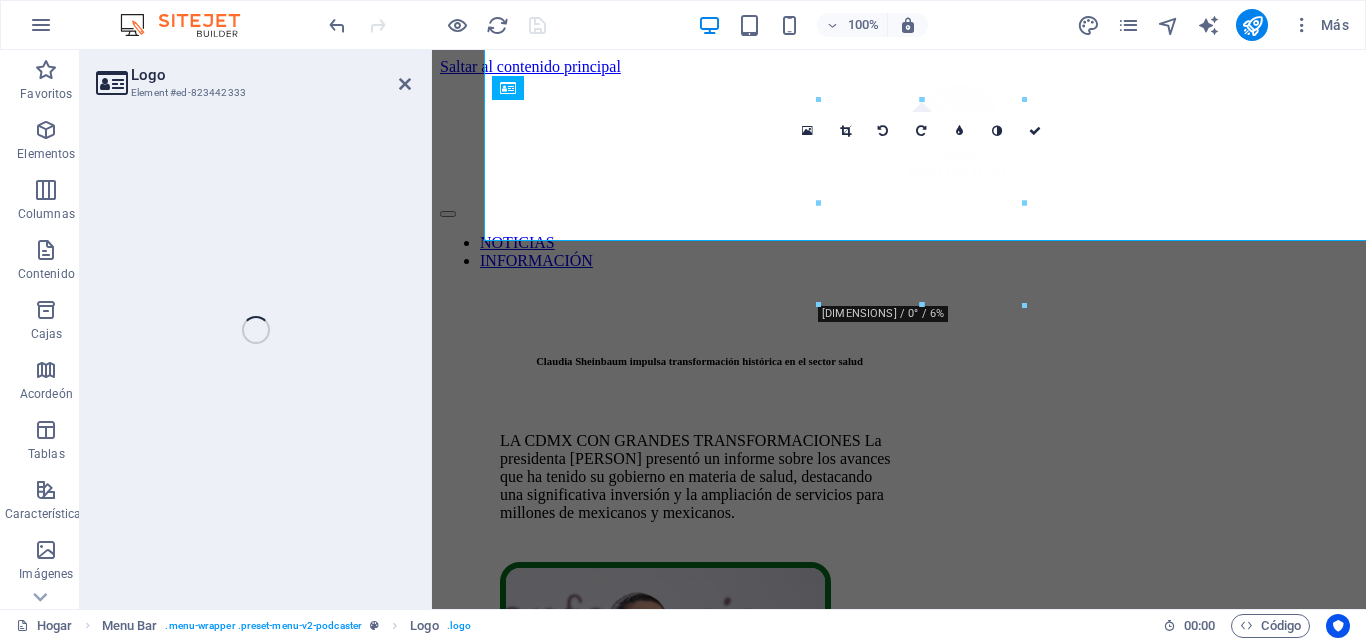 select on "px" 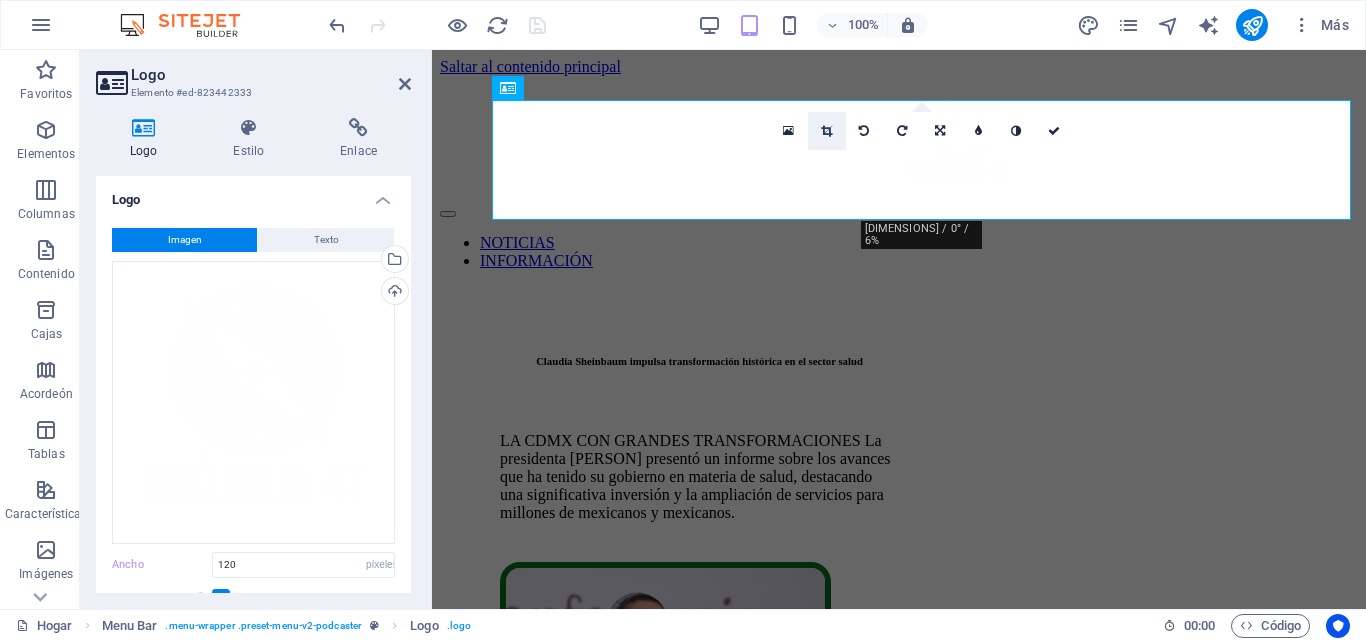 click at bounding box center [827, 131] 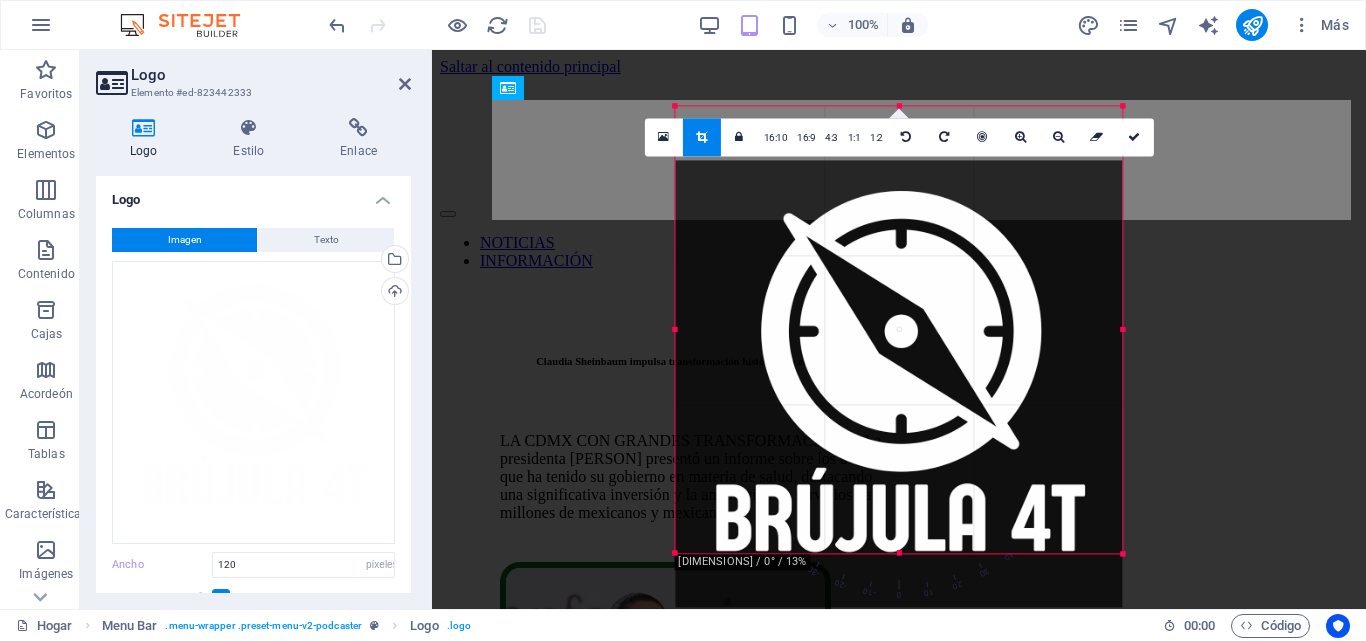 drag, startPoint x: 1115, startPoint y: 115, endPoint x: 1115, endPoint y: 169, distance: 54 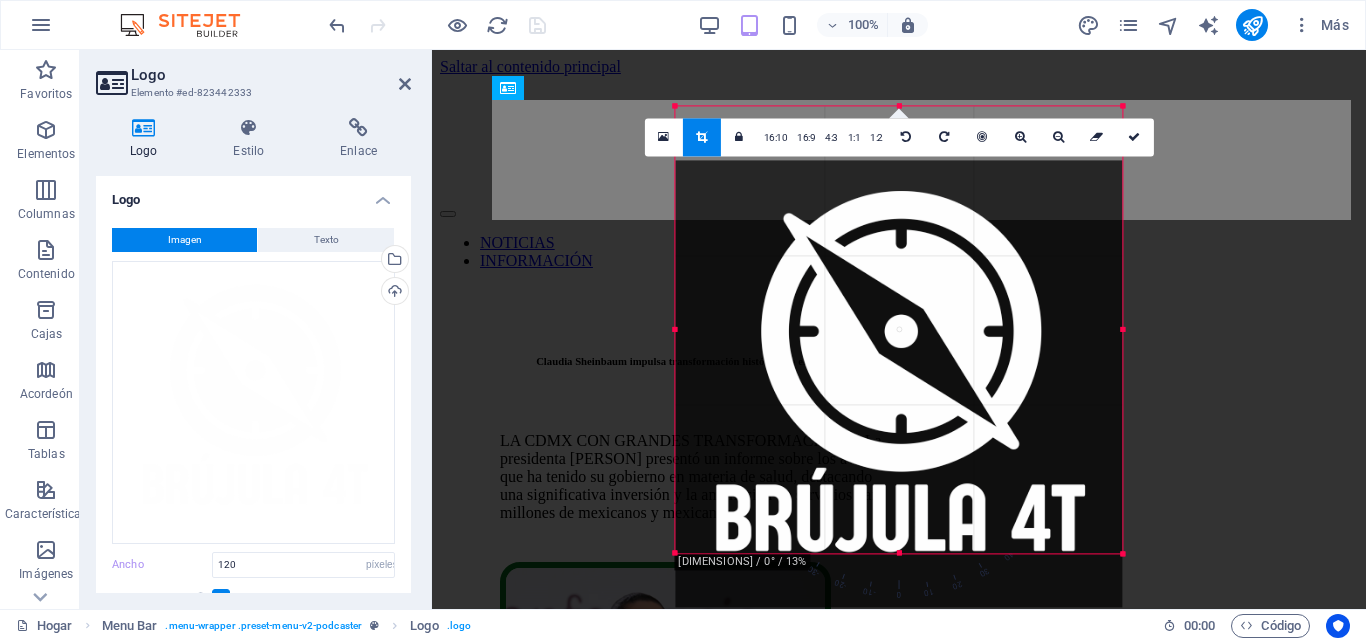 click at bounding box center [899, 383] 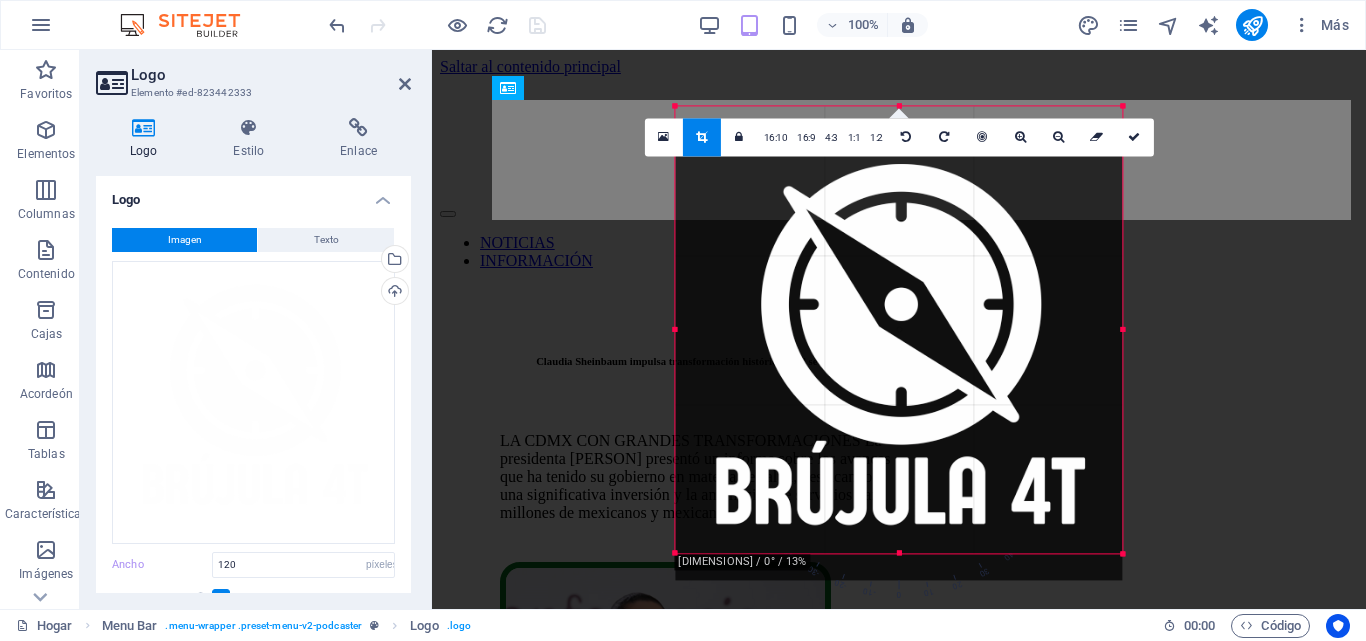 drag, startPoint x: 1108, startPoint y: 172, endPoint x: 1114, endPoint y: 199, distance: 27.658634 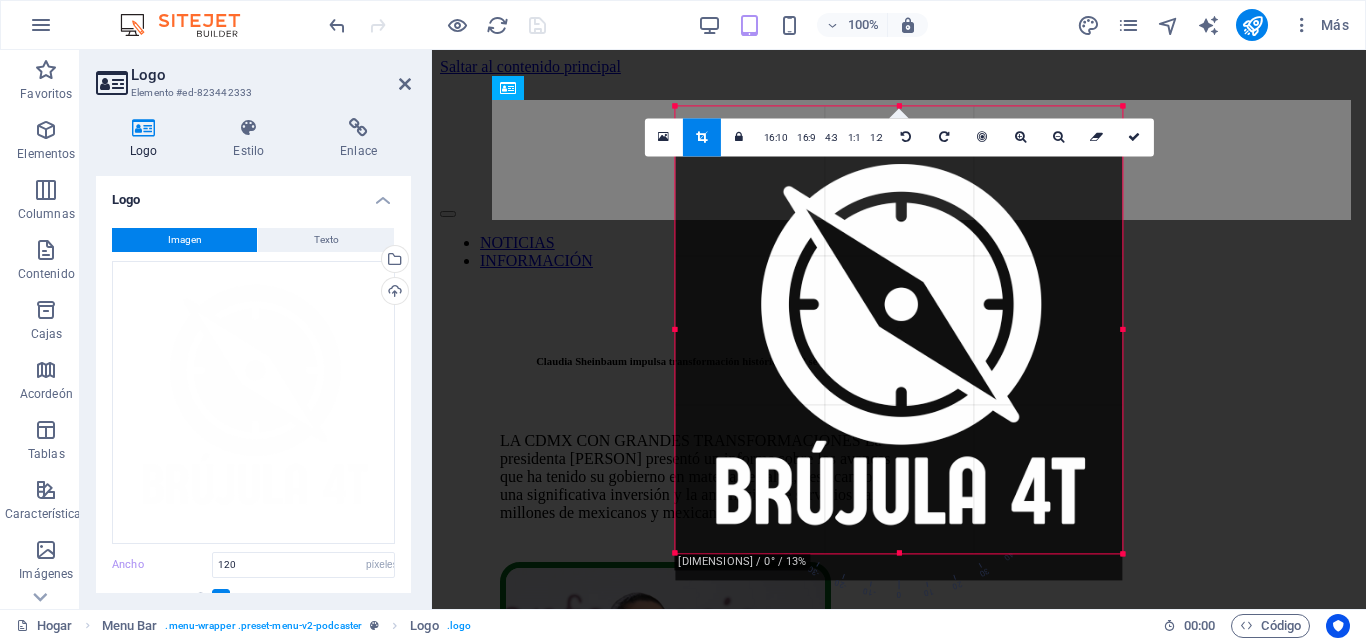 click at bounding box center [899, 356] 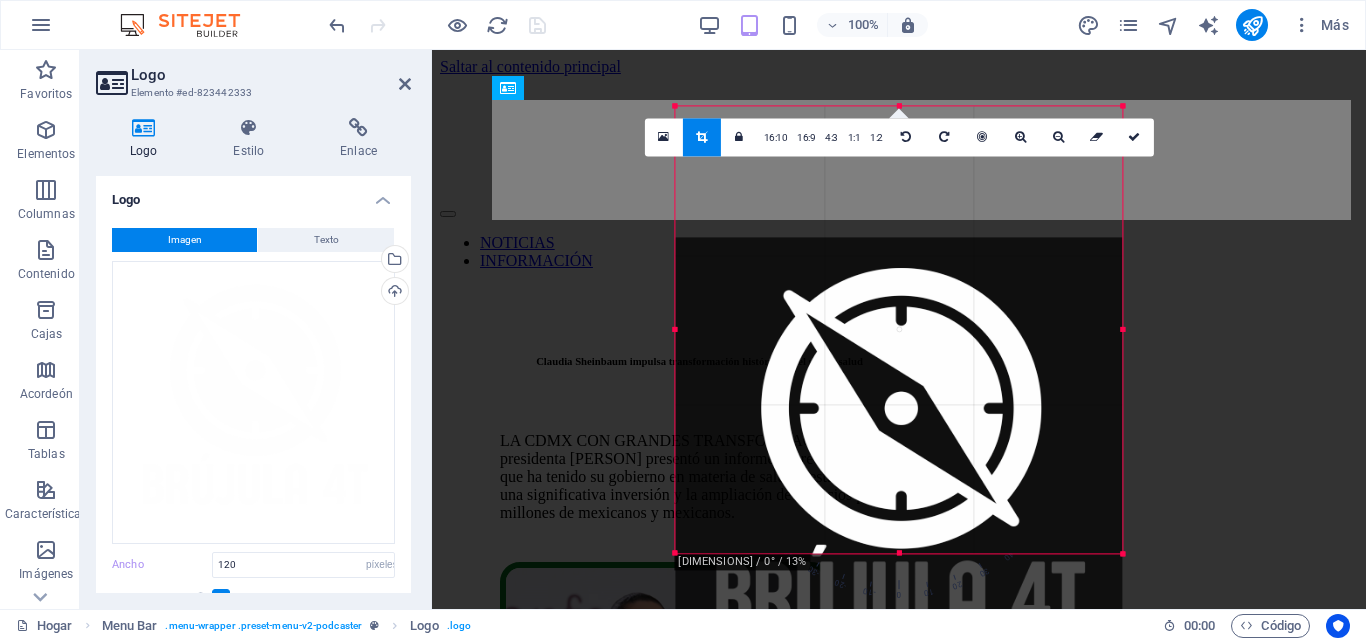 drag, startPoint x: 1030, startPoint y: 231, endPoint x: 1022, endPoint y: 352, distance: 121.264175 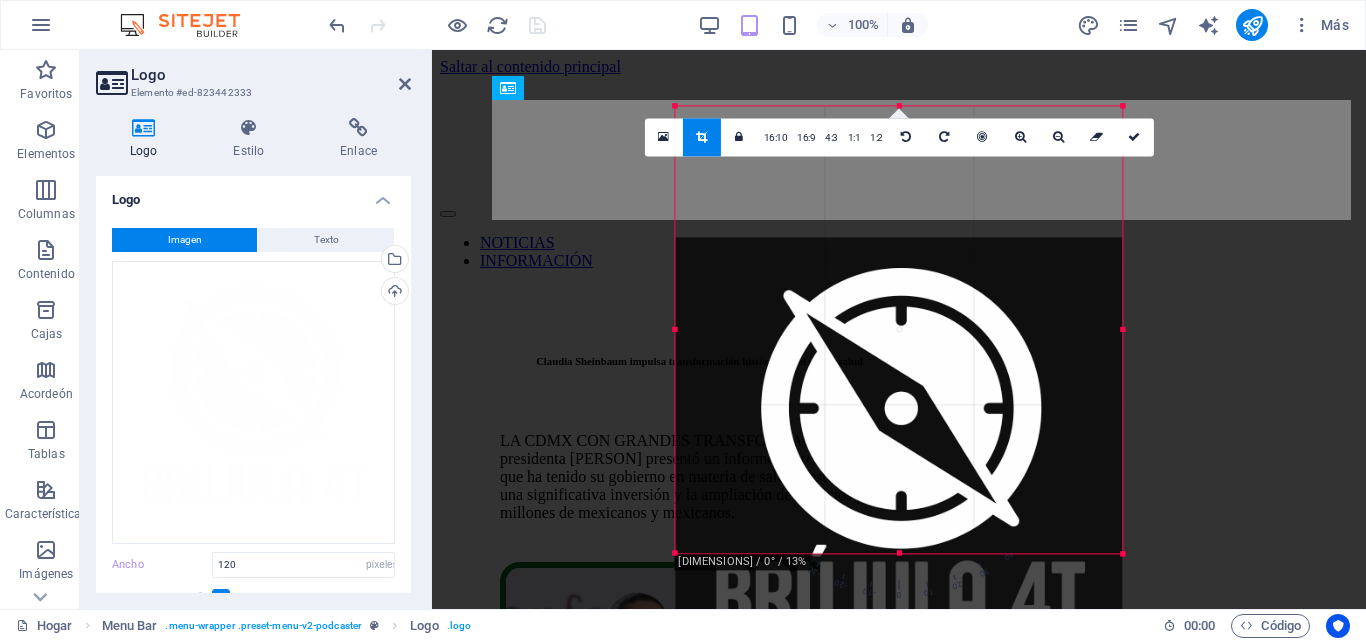 click at bounding box center [899, 460] 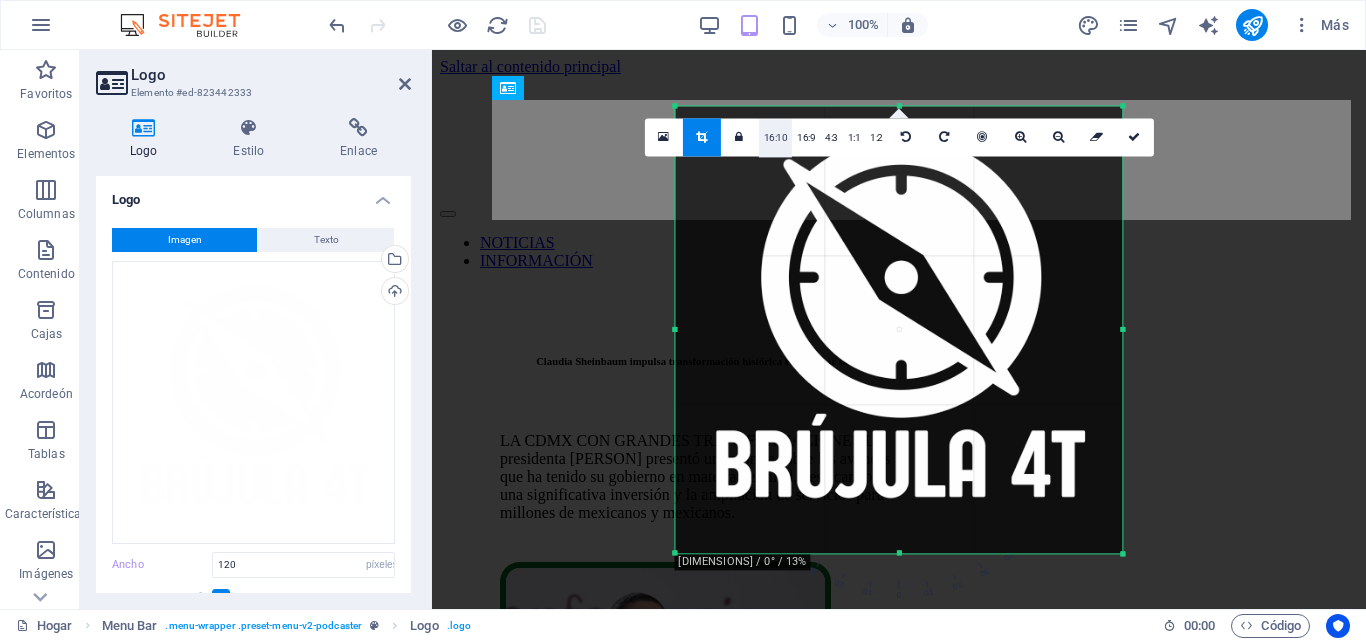 click on "16:10" at bounding box center (776, 137) 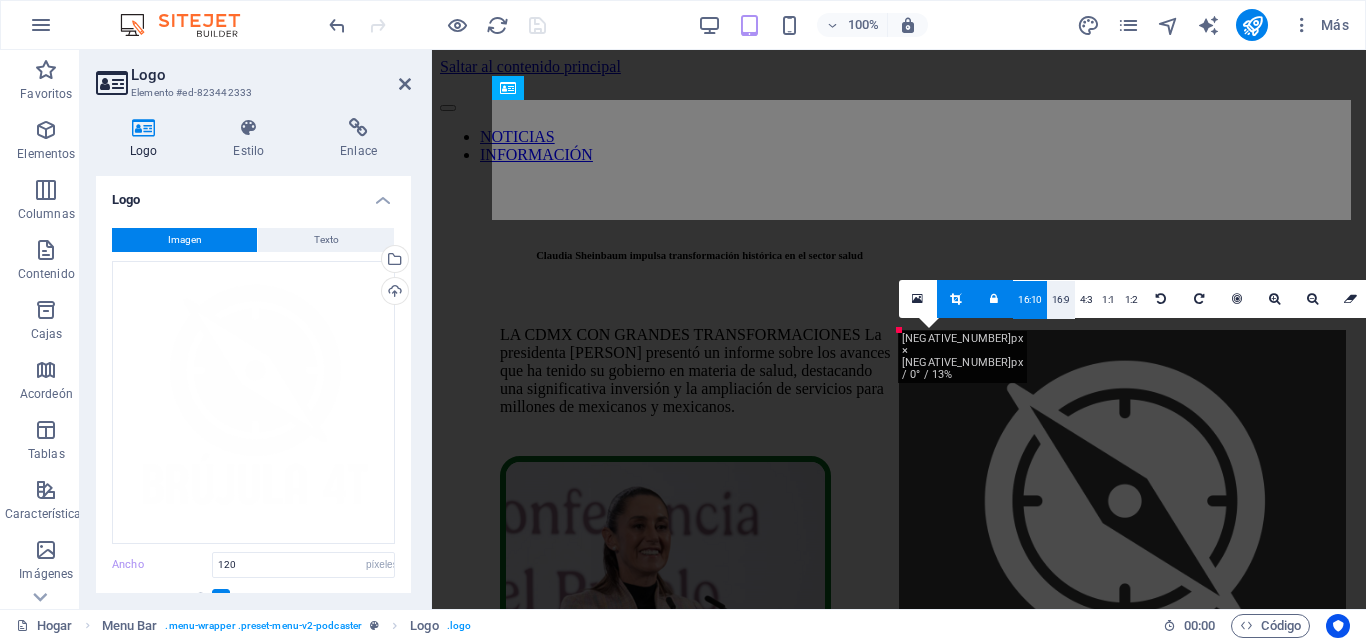 click on "16:9" at bounding box center [1061, 300] 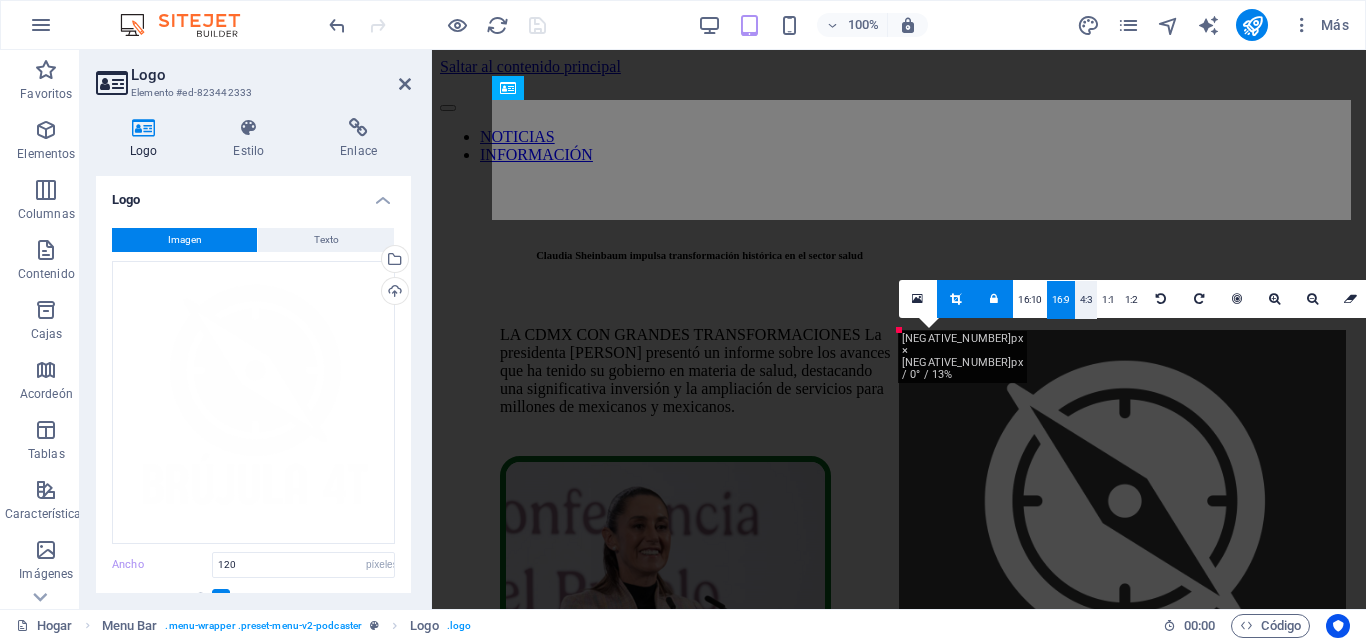 click on "4:3" at bounding box center [1086, 299] 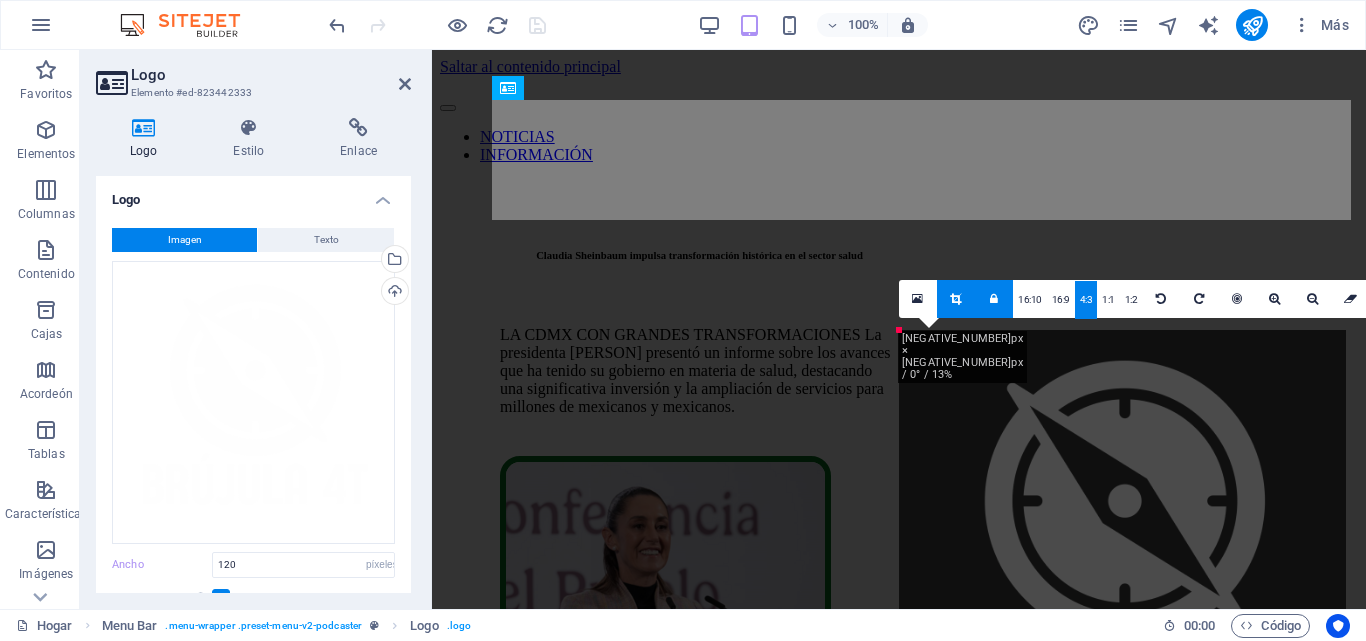 click on "[NEGATIVE_NUMBER]px × [NEGATIVE_NUMBER]px / 0° / 13%" at bounding box center (962, 356) 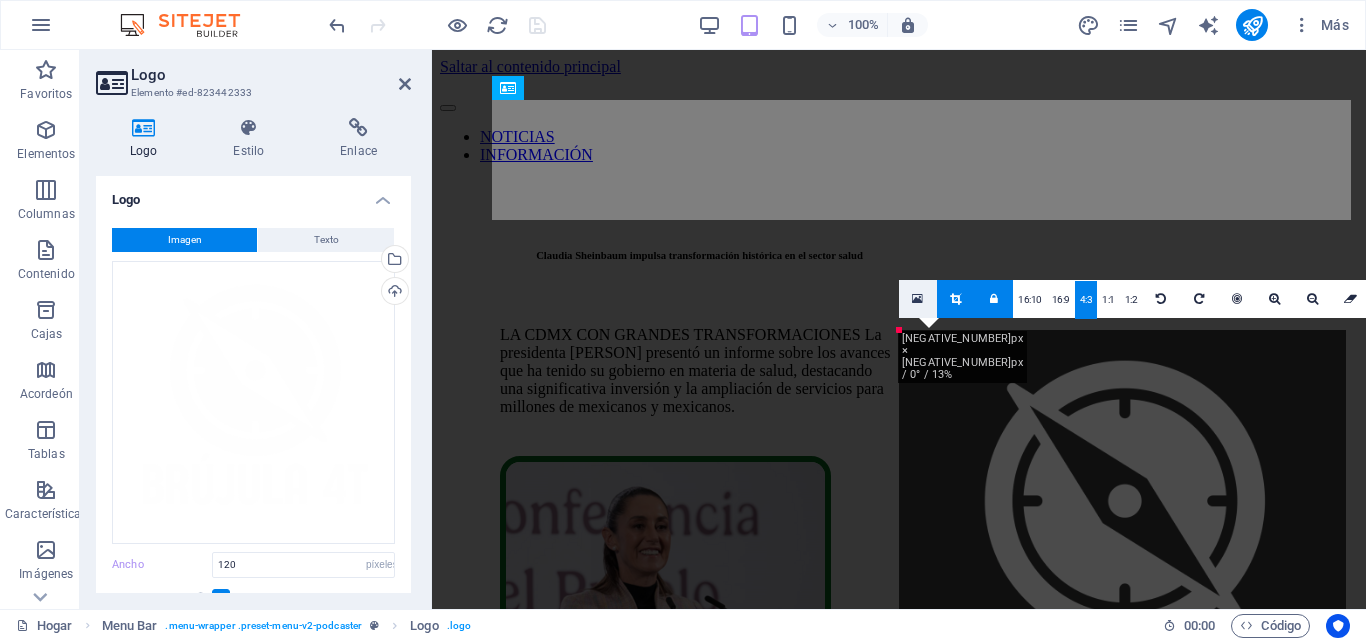 click at bounding box center [918, 299] 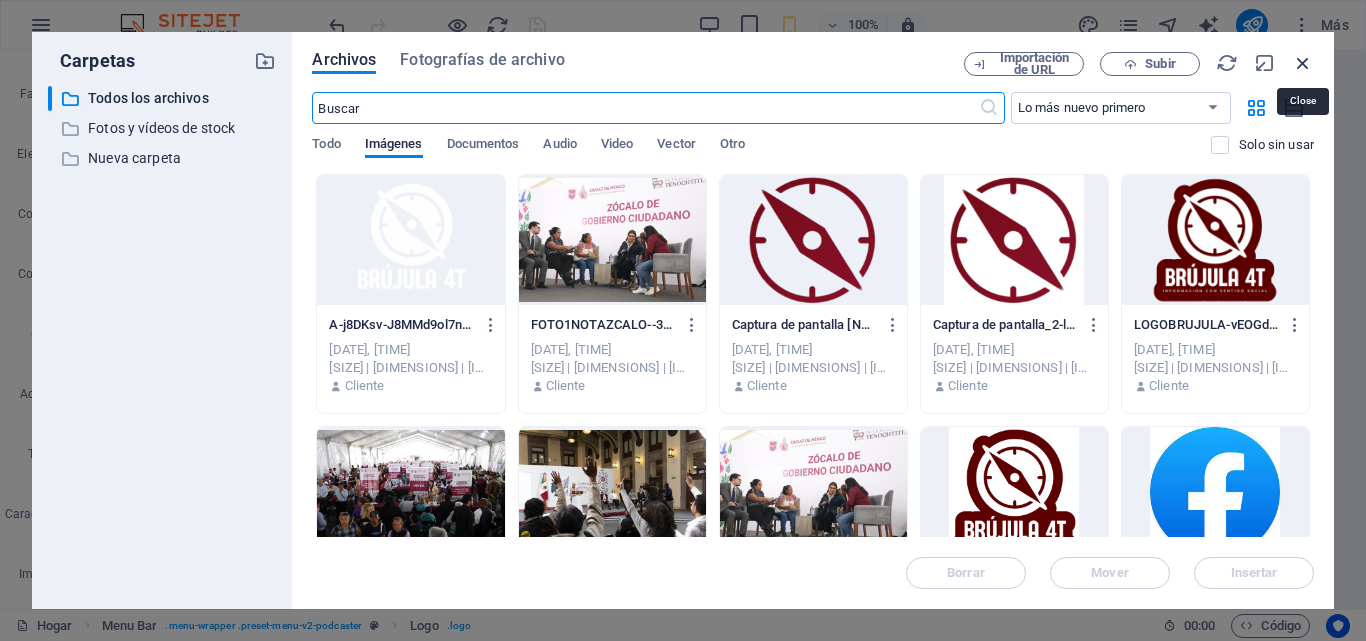 click at bounding box center (1303, 63) 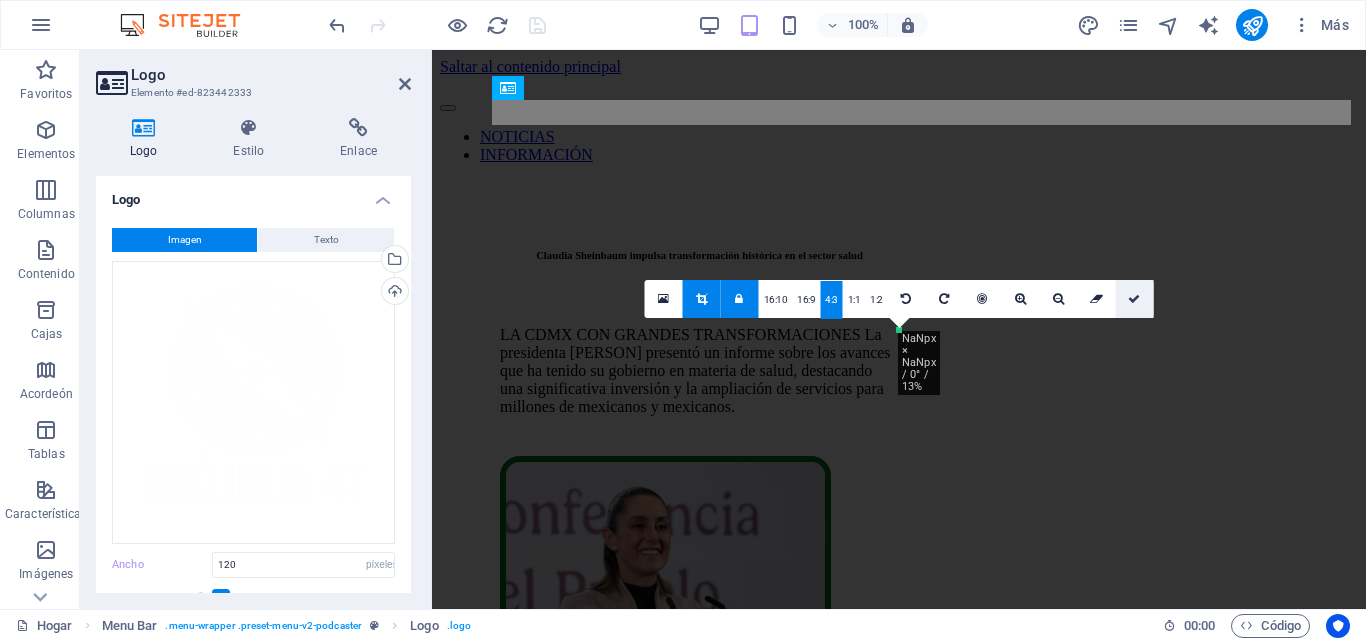 click at bounding box center (1134, 299) 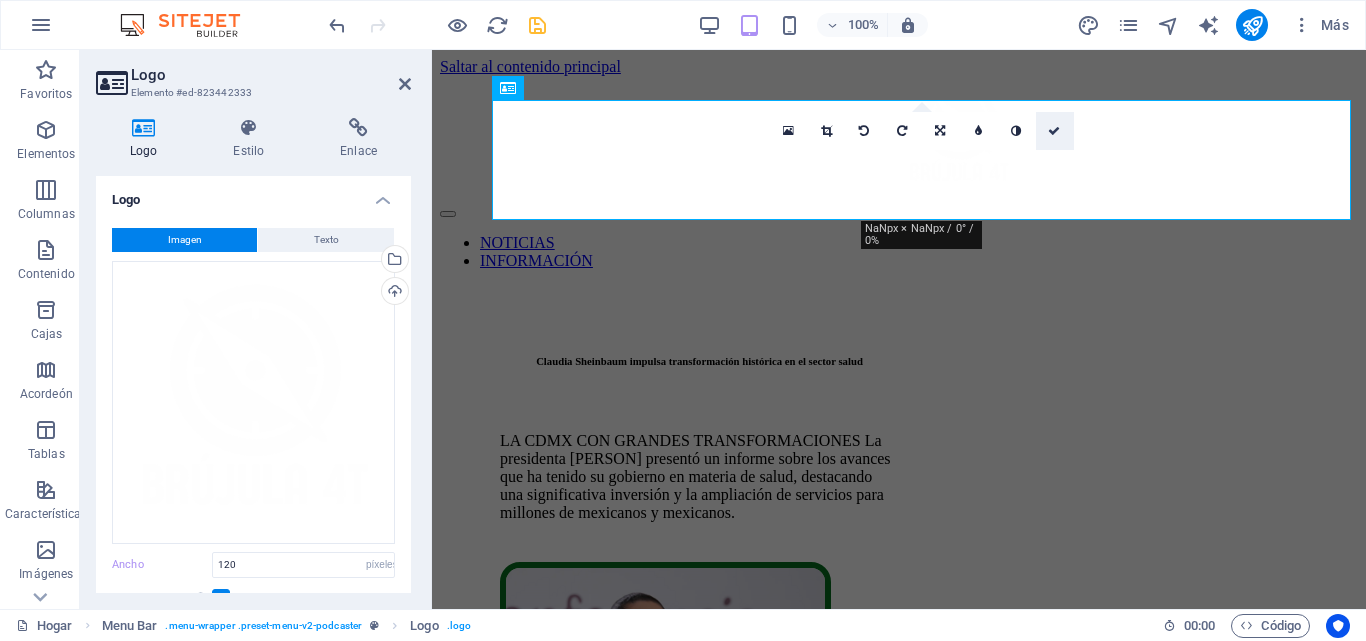 click at bounding box center [1055, 131] 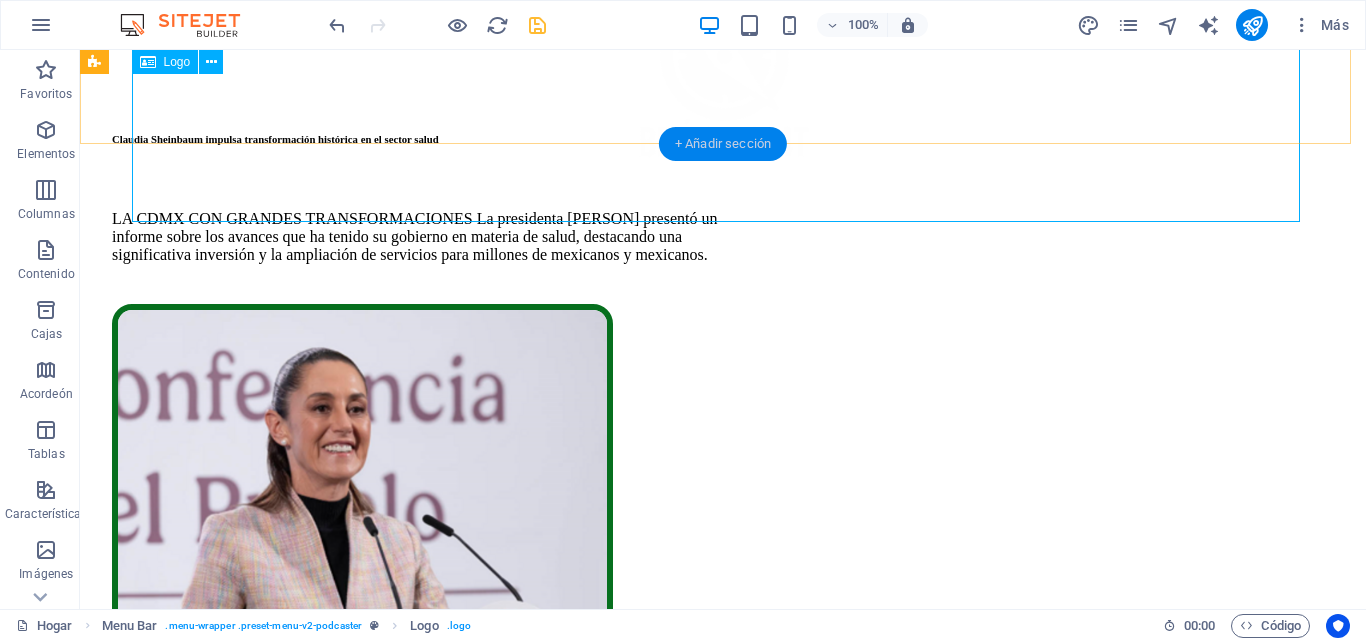 scroll, scrollTop: 0, scrollLeft: 0, axis: both 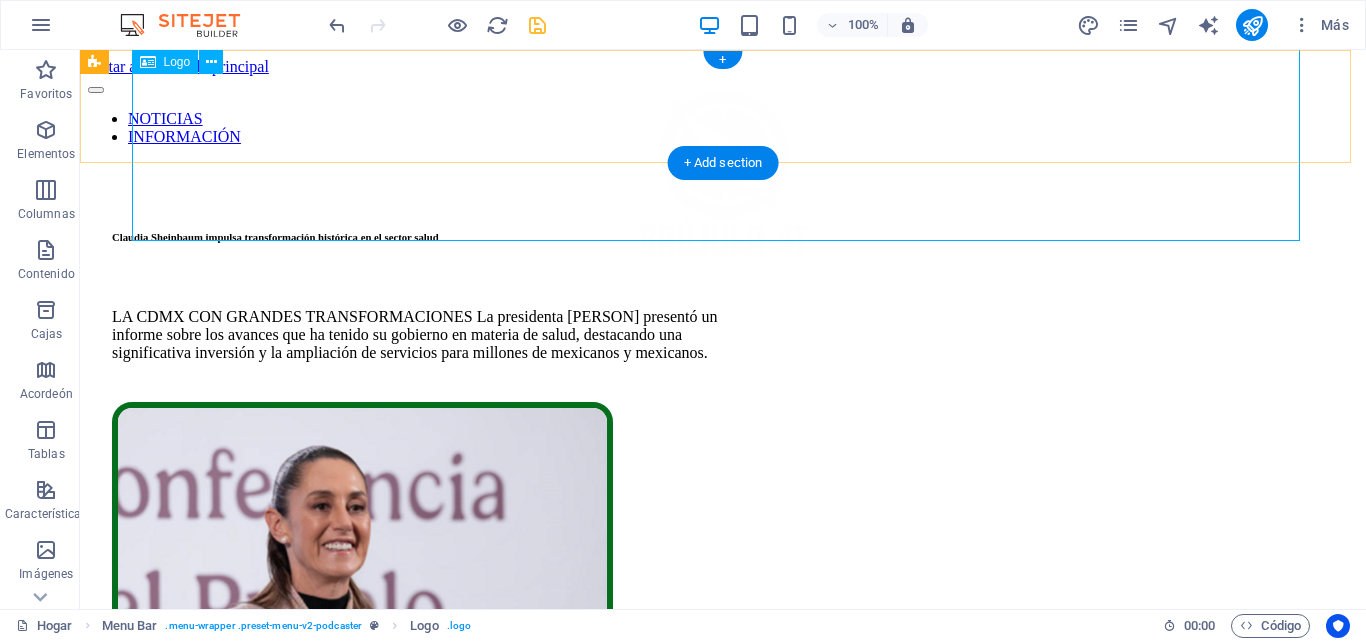 click at bounding box center (723, 180) 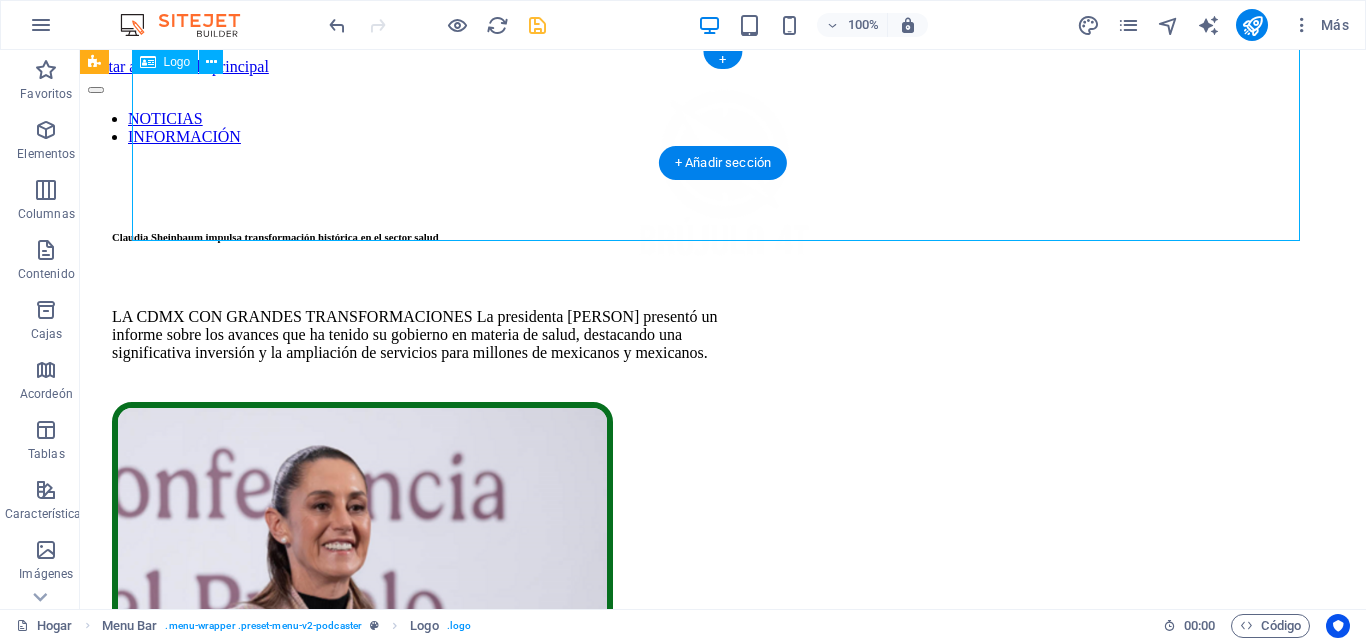 click at bounding box center [723, 180] 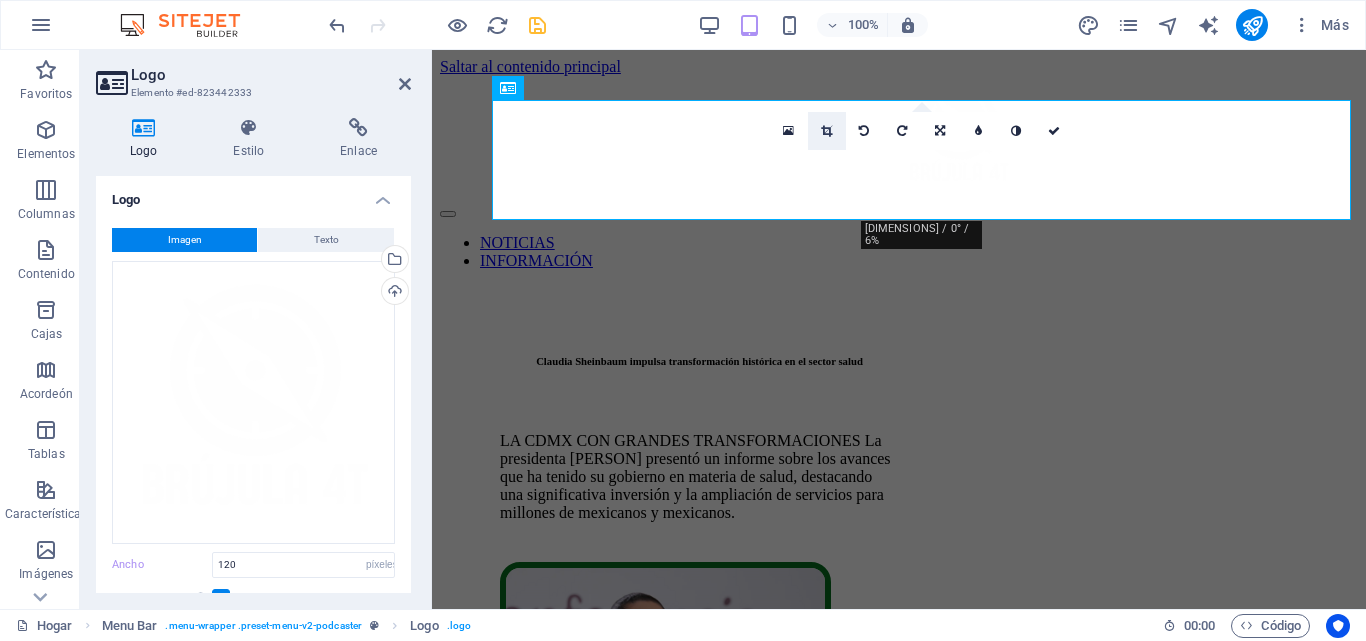 click at bounding box center (826, 131) 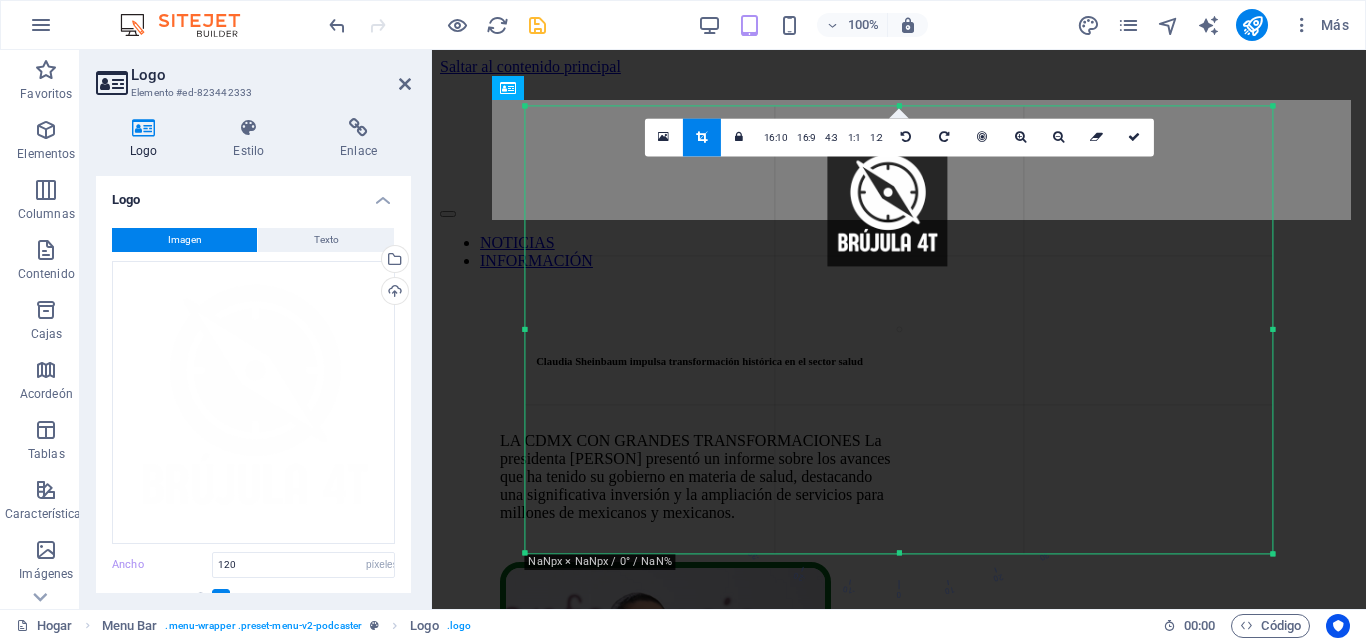 drag, startPoint x: 605, startPoint y: 167, endPoint x: 907, endPoint y: 207, distance: 304.63748 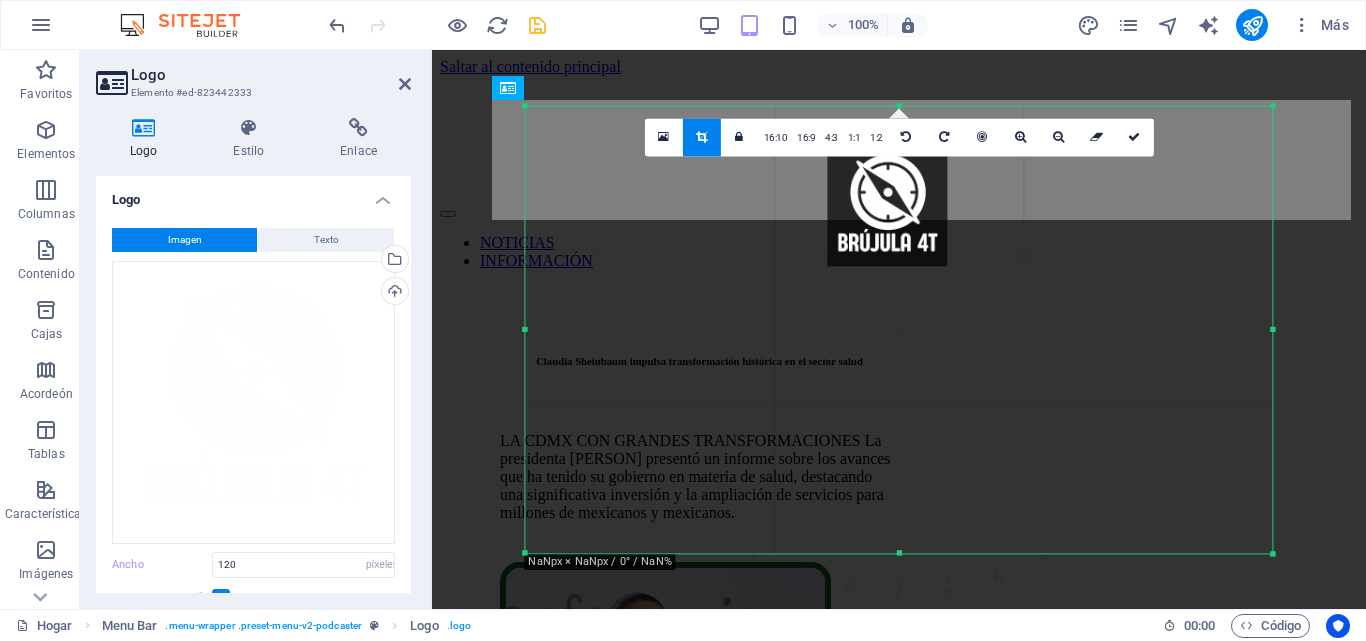 click at bounding box center [887, 206] 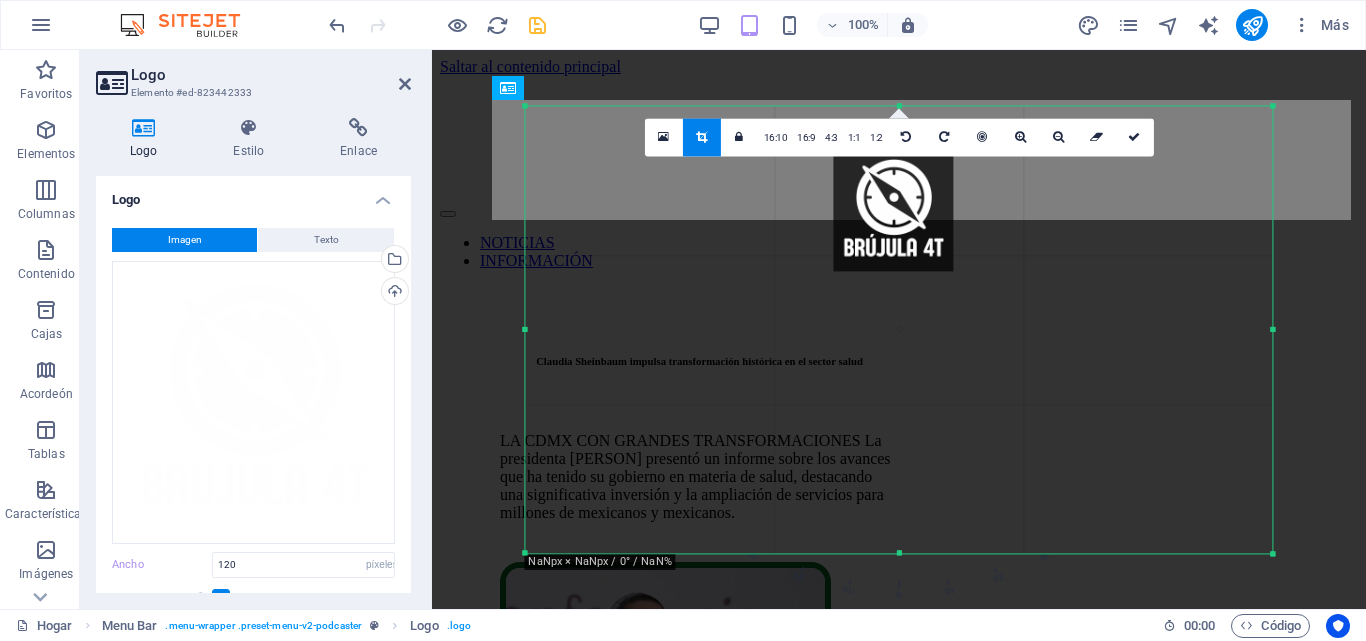 click at bounding box center (893, 211) 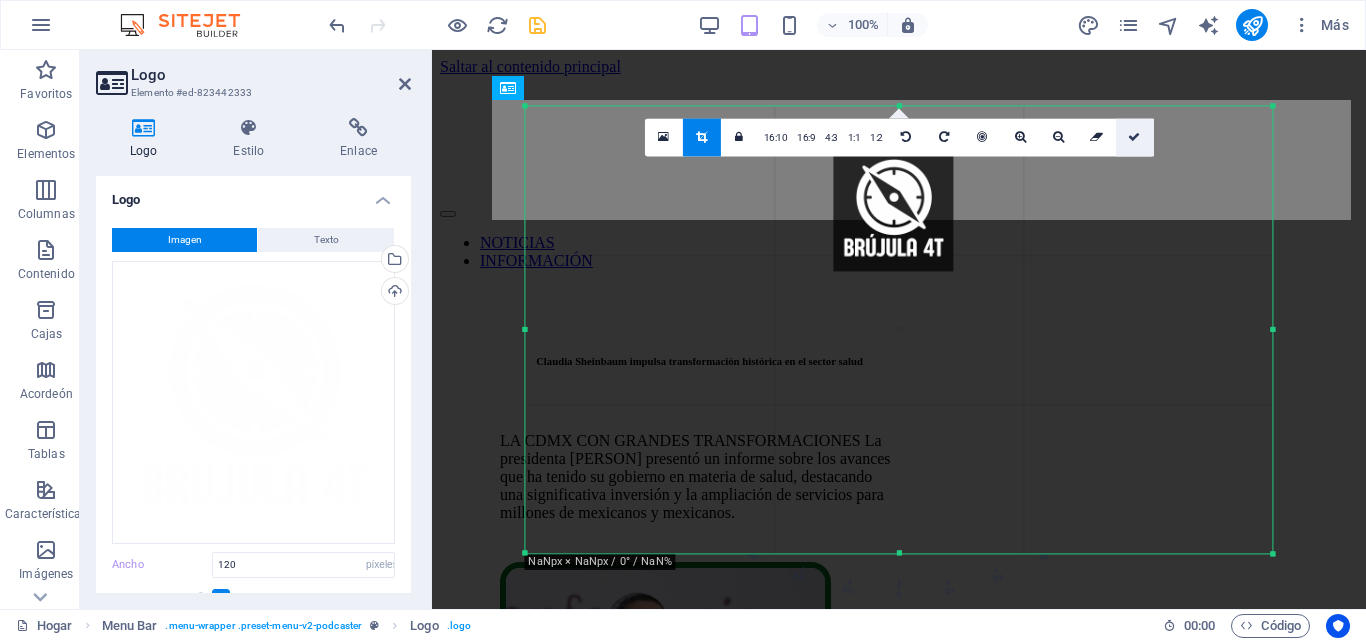 click at bounding box center (1135, 137) 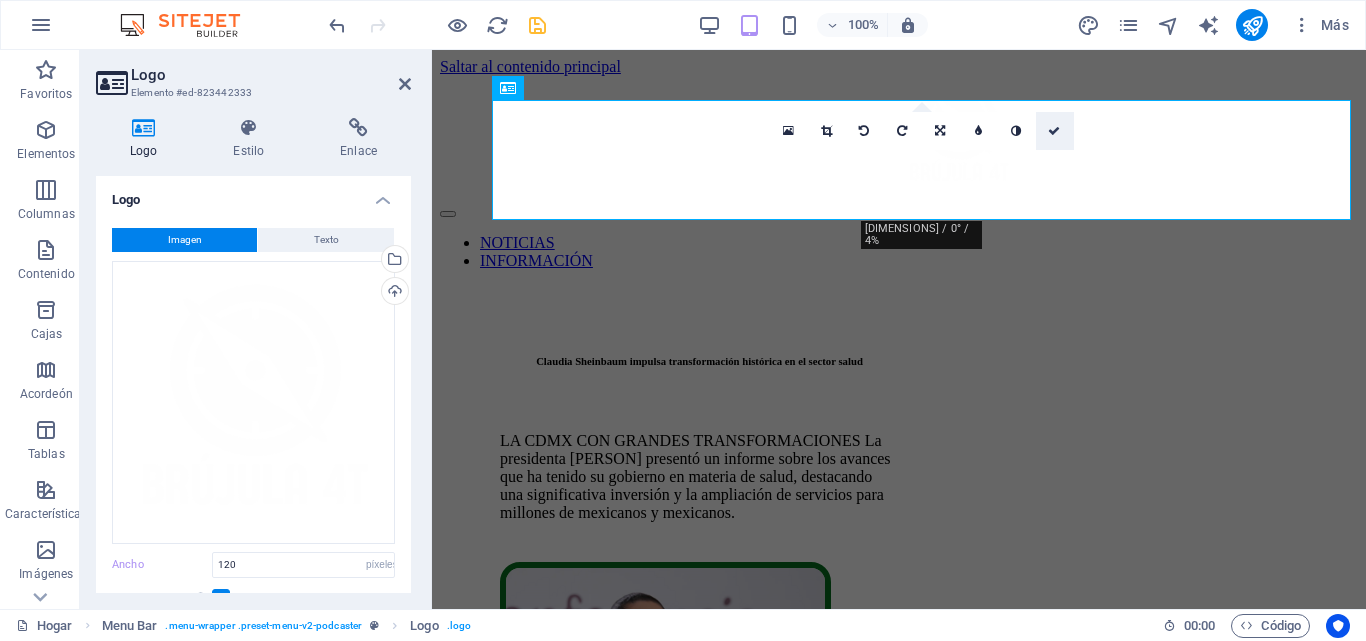 click at bounding box center (1055, 131) 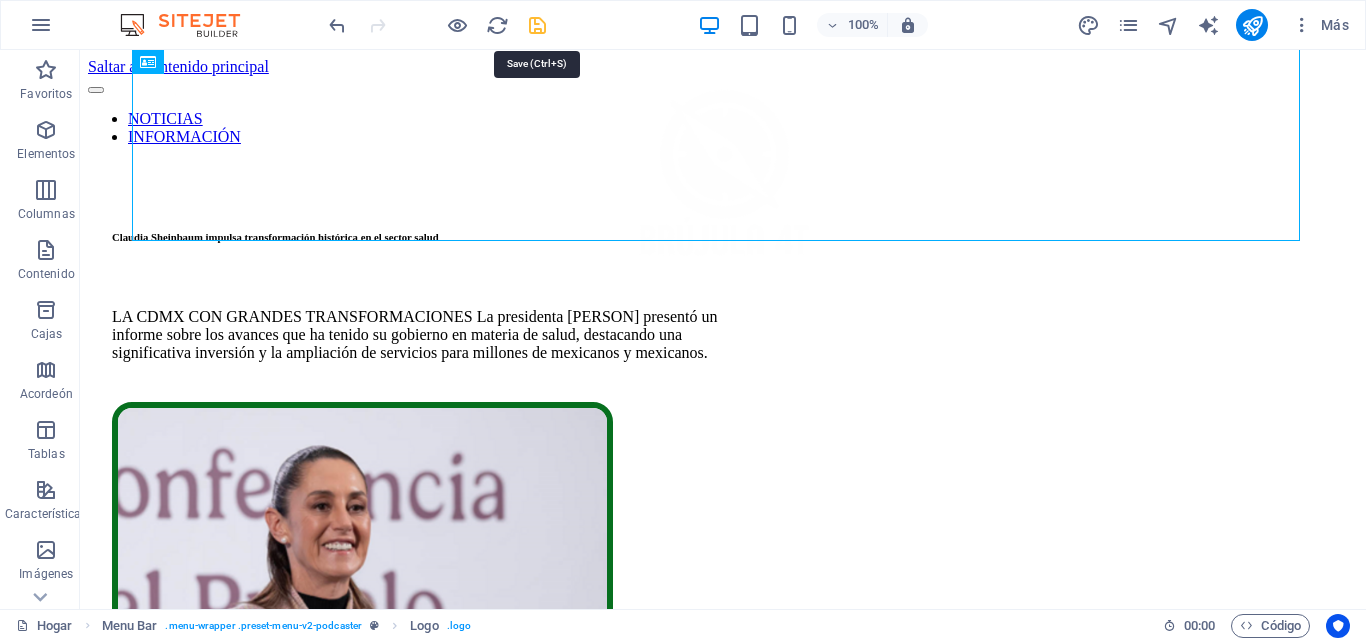 click at bounding box center (537, 25) 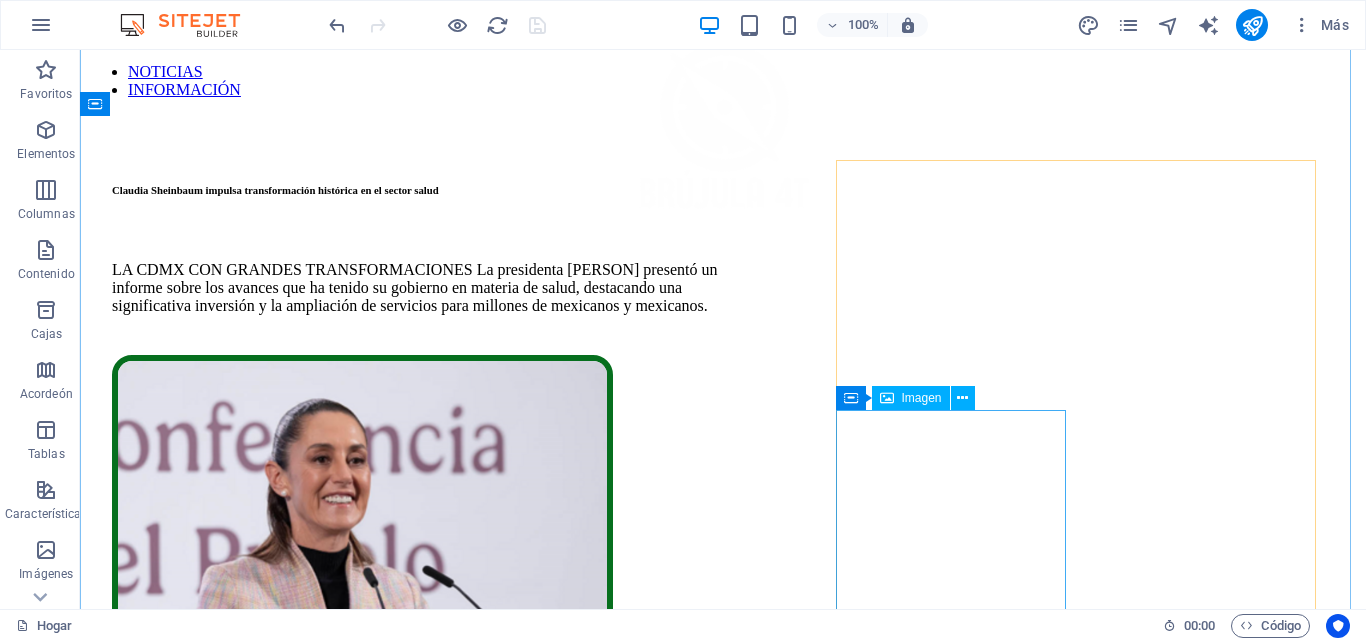 scroll, scrollTop: 0, scrollLeft: 0, axis: both 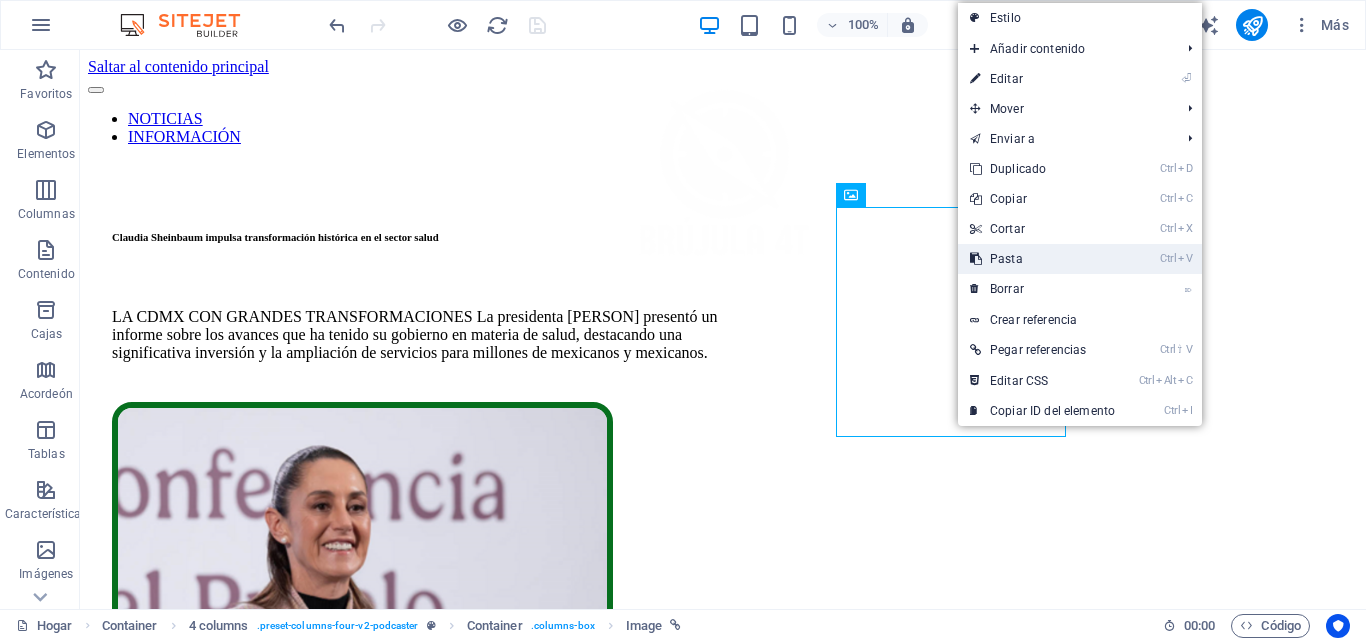 click on "Pasta" at bounding box center (1006, 259) 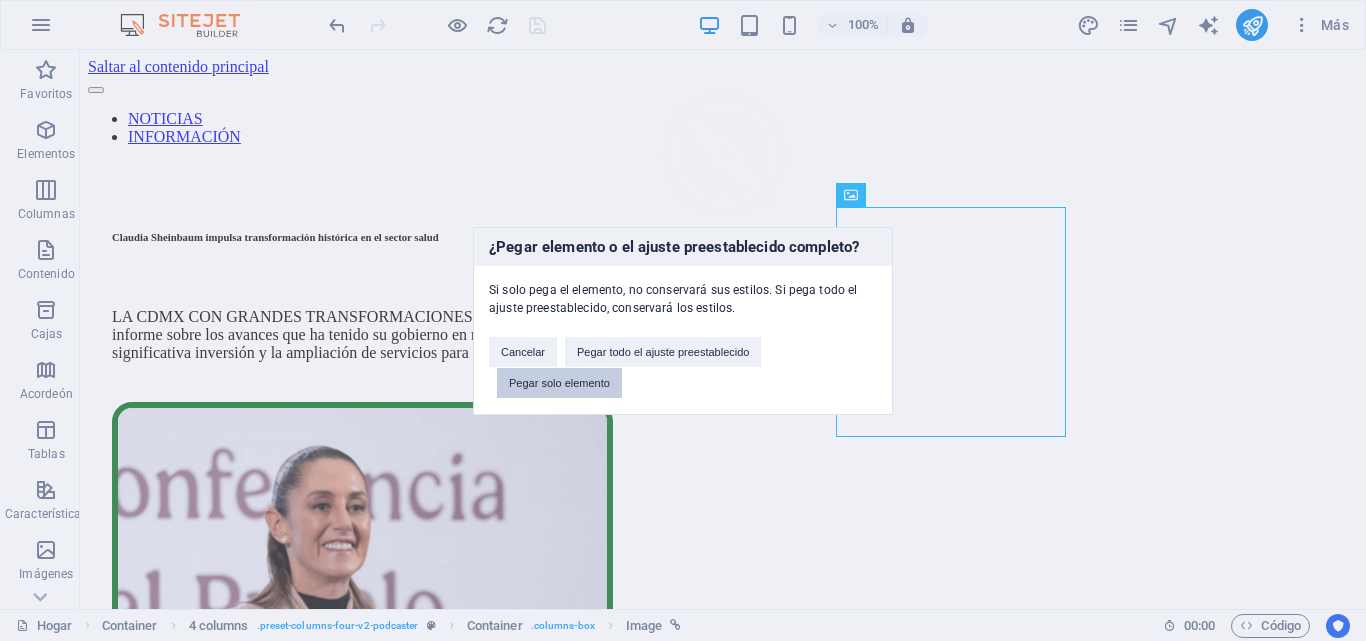 click on "Pegar solo elemento" at bounding box center (559, 383) 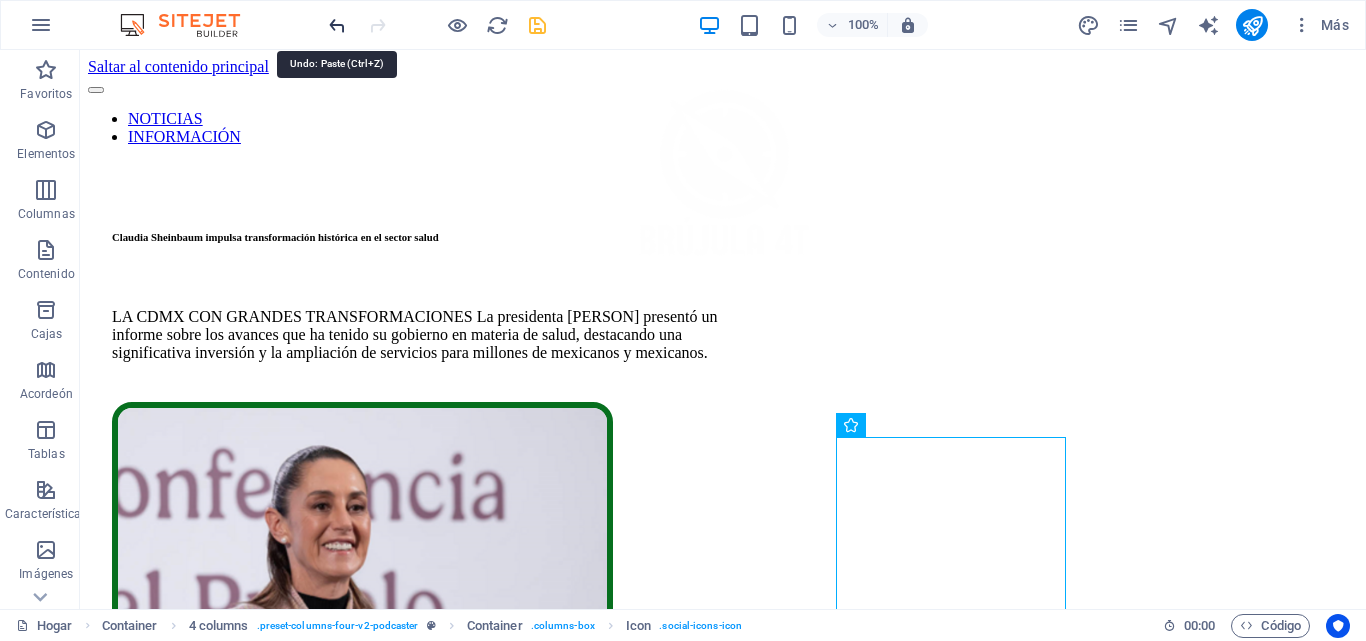 click at bounding box center [337, 25] 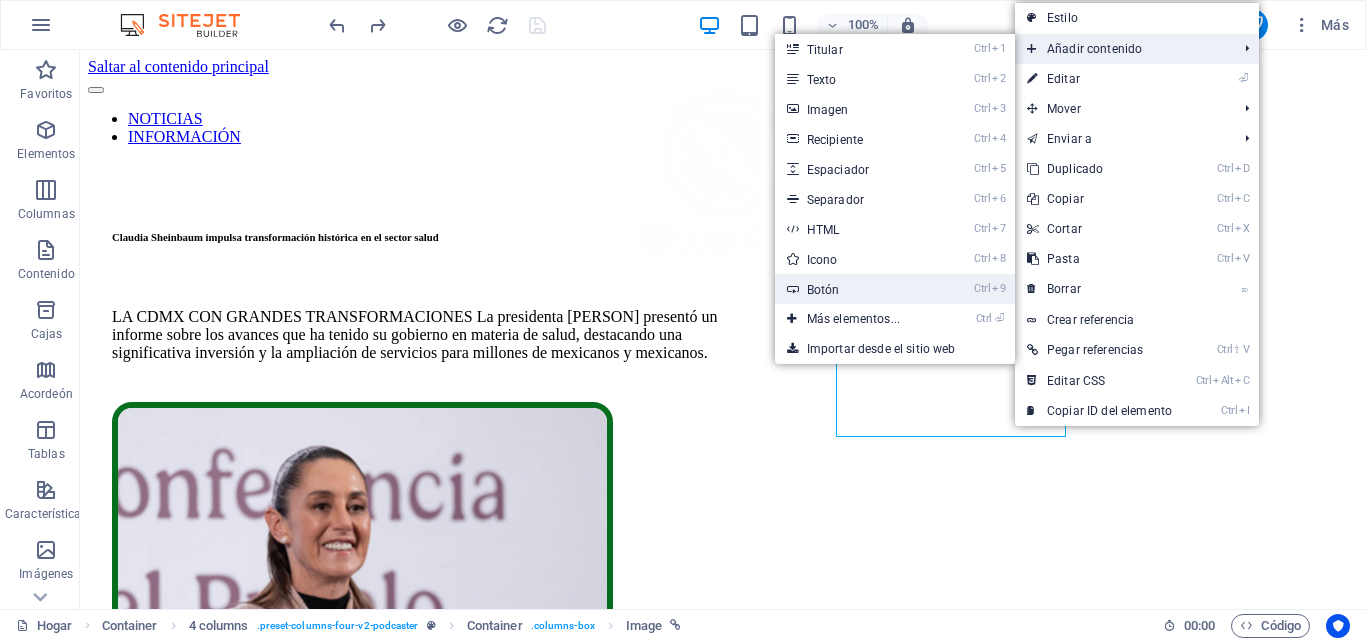 click on "Ctrl  9 Botón" at bounding box center (857, 289) 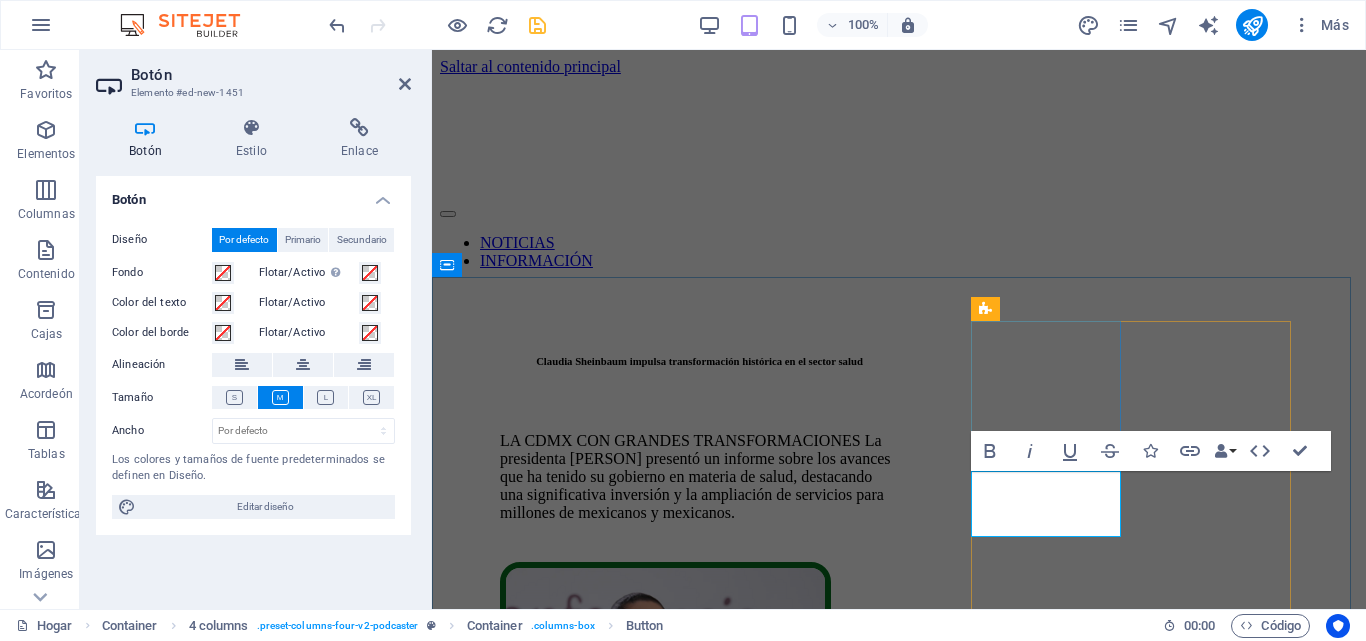 type 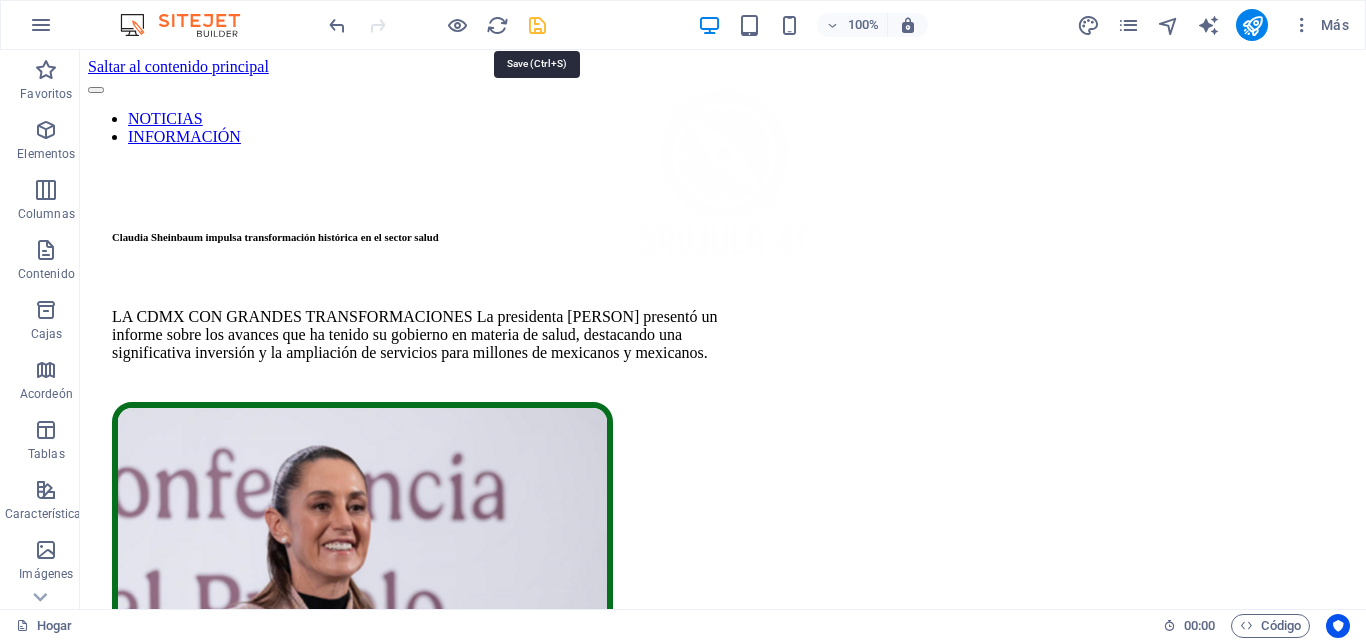 click at bounding box center (537, 25) 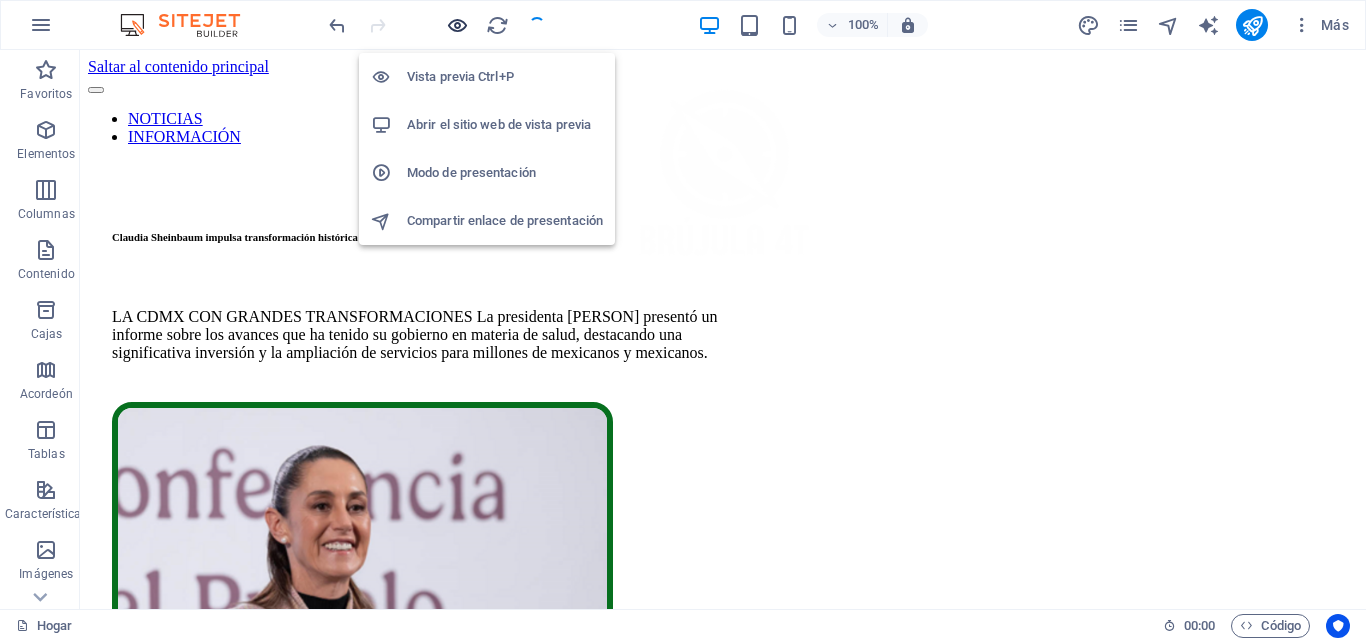 click at bounding box center [457, 25] 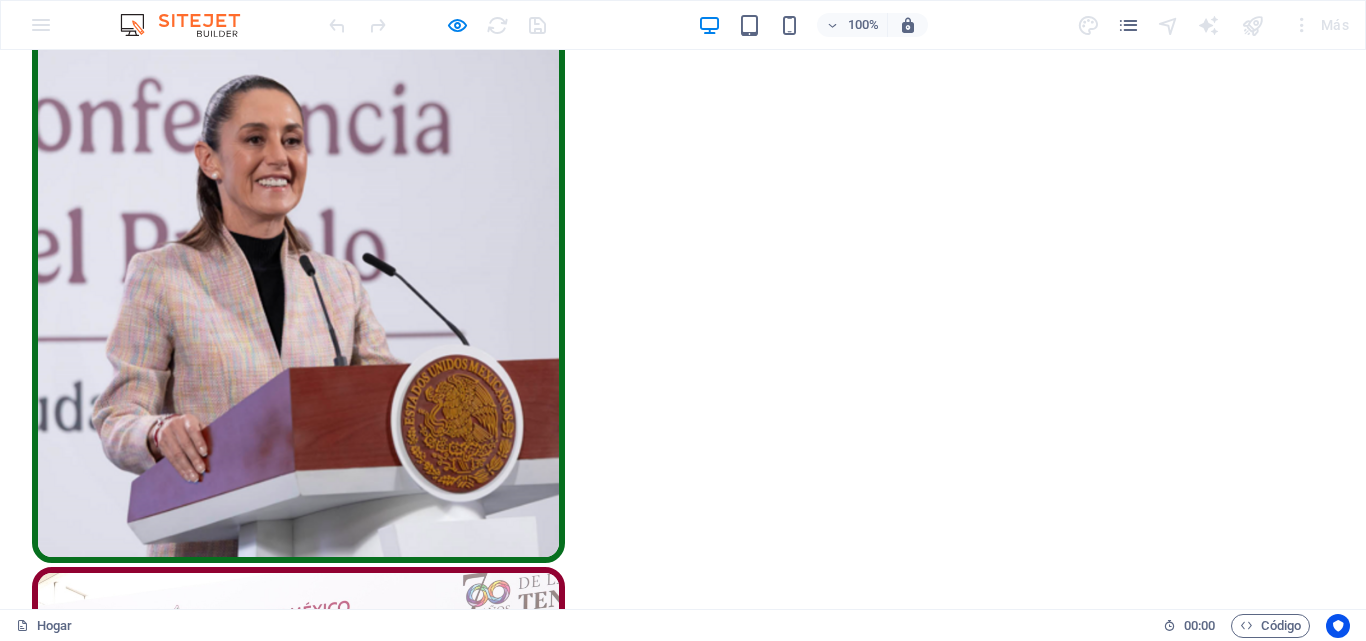 scroll, scrollTop: 0, scrollLeft: 0, axis: both 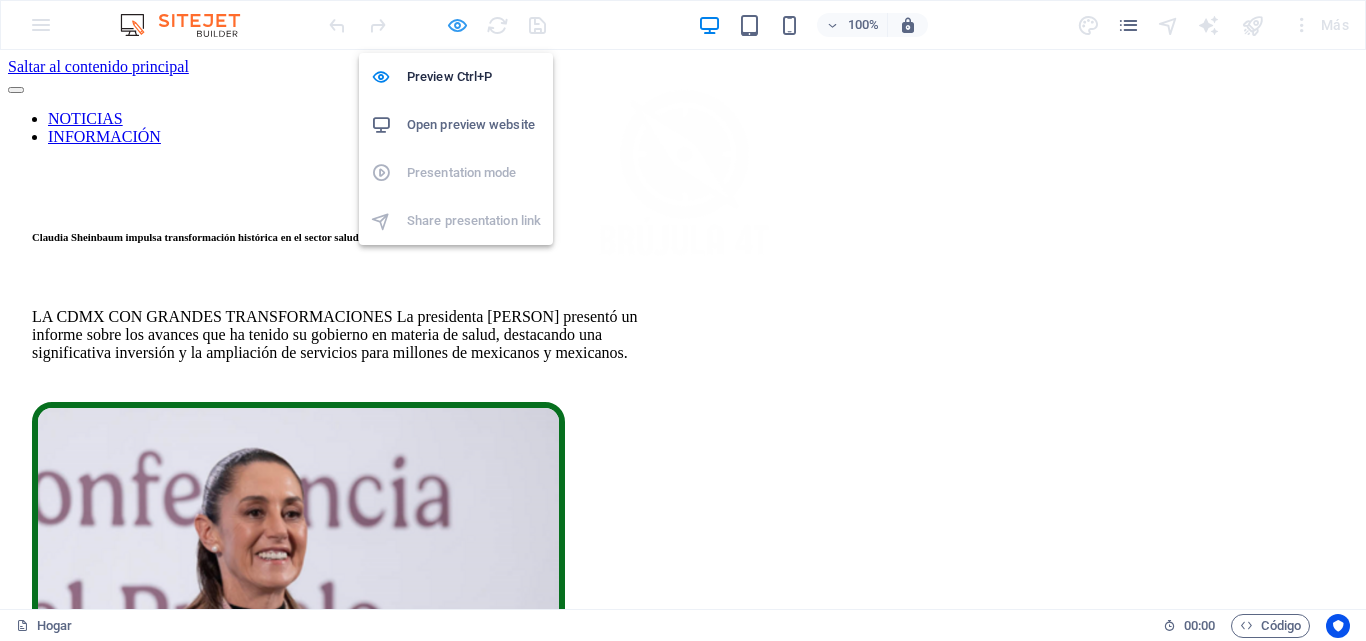 click at bounding box center [457, 25] 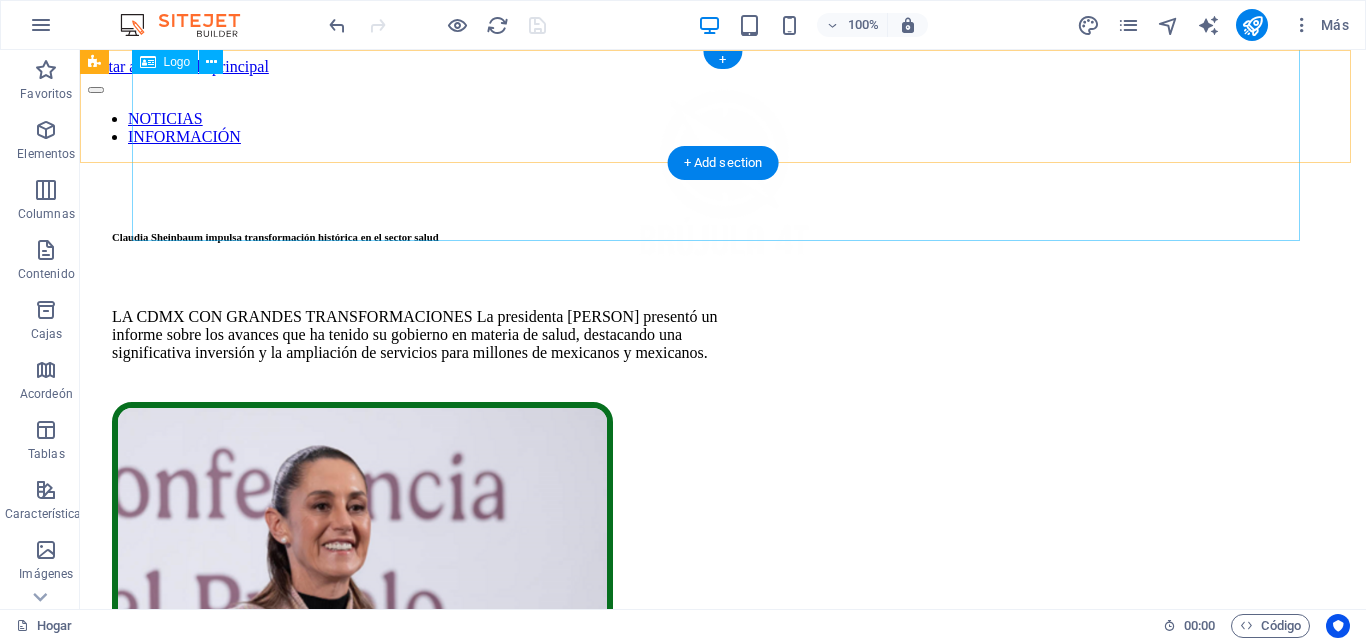 click at bounding box center [723, 180] 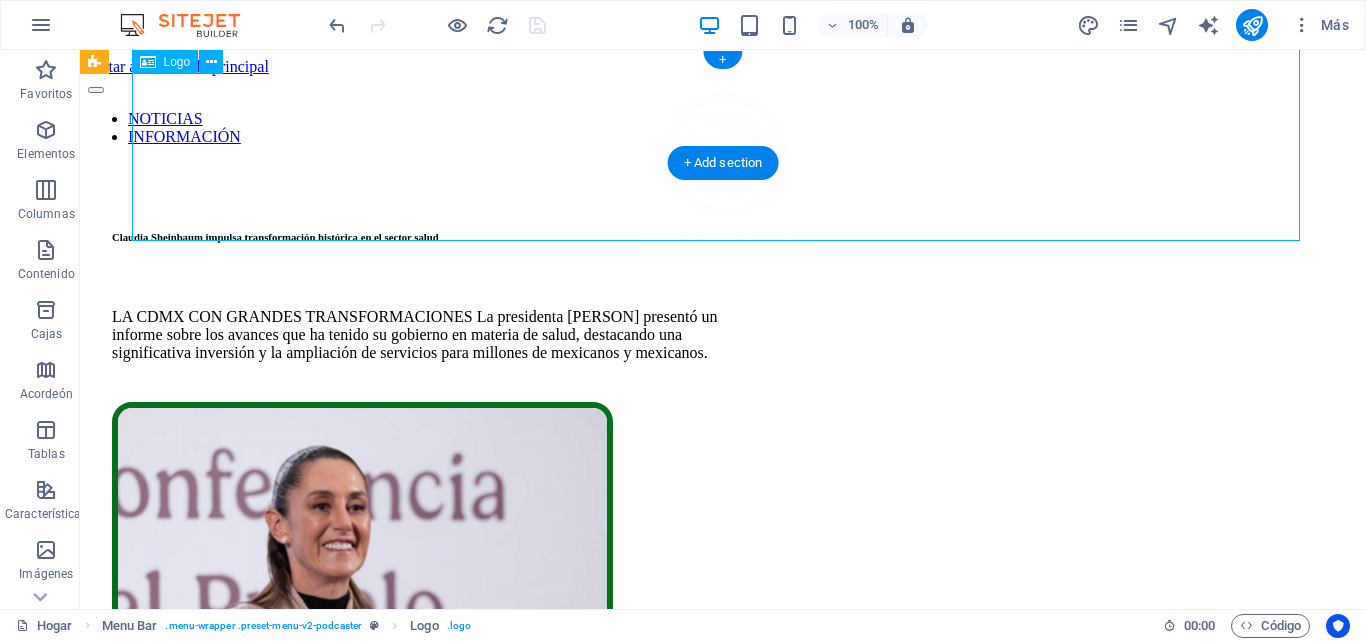 click at bounding box center (723, 180) 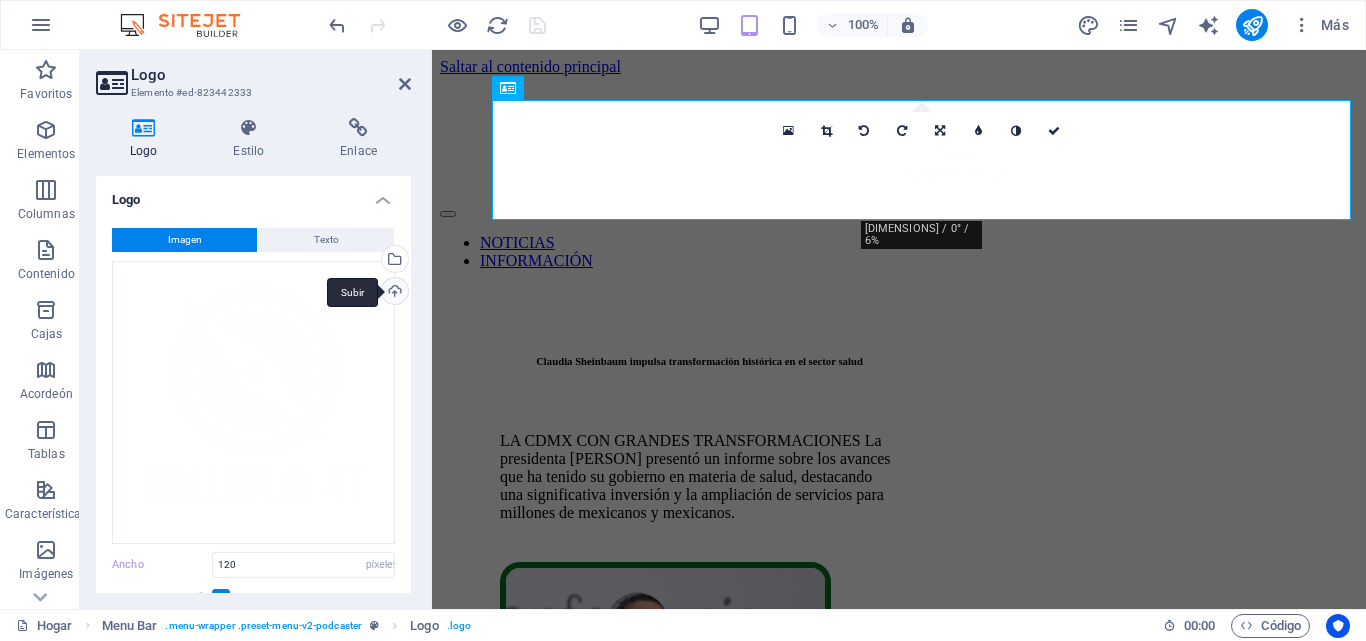 click on "Subir" at bounding box center (393, 293) 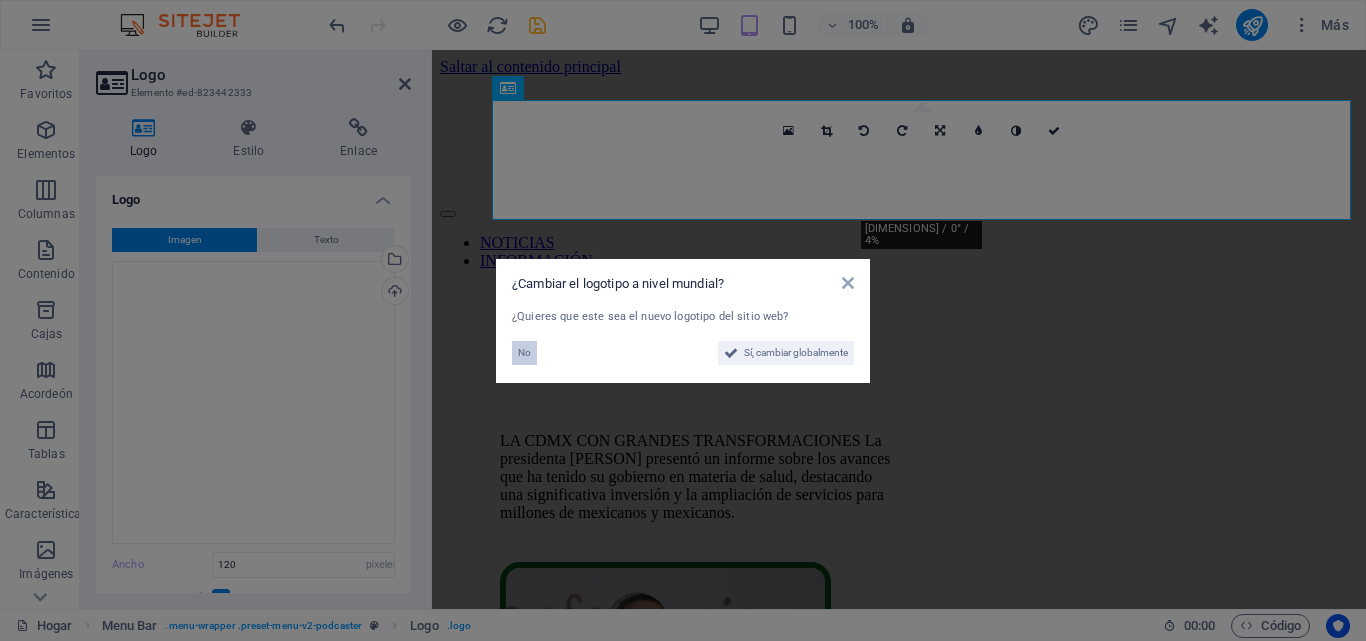 click on "No" at bounding box center [524, 353] 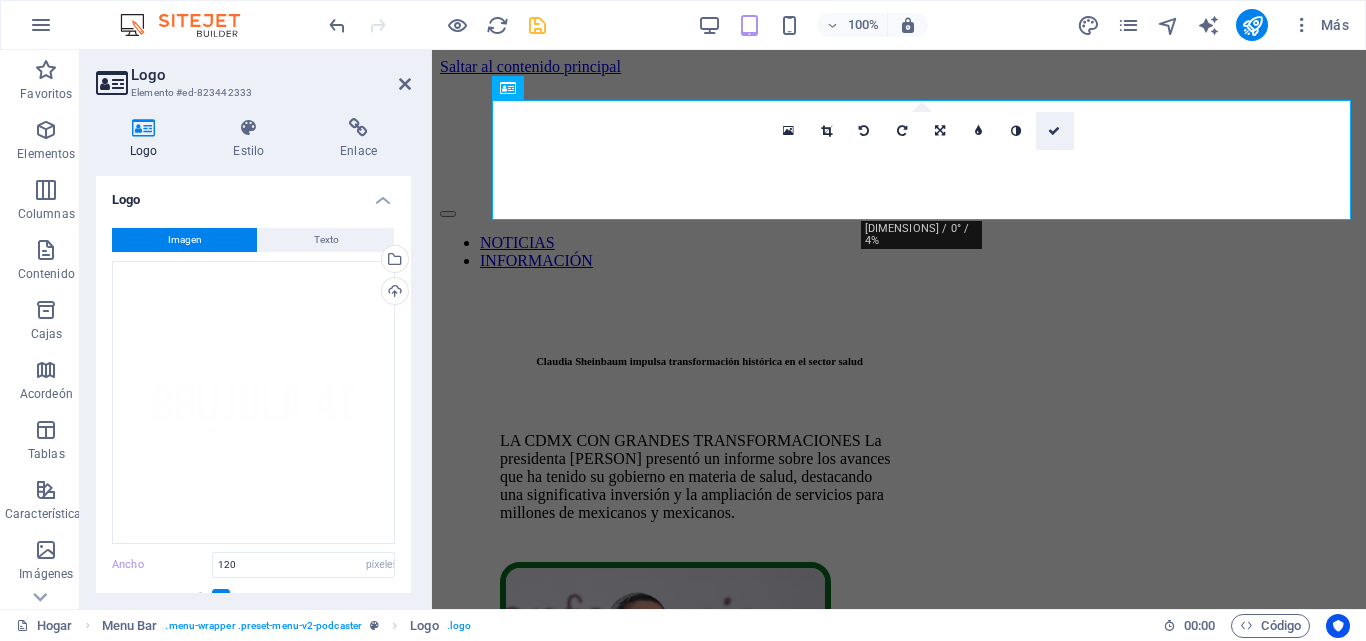 click at bounding box center [1054, 131] 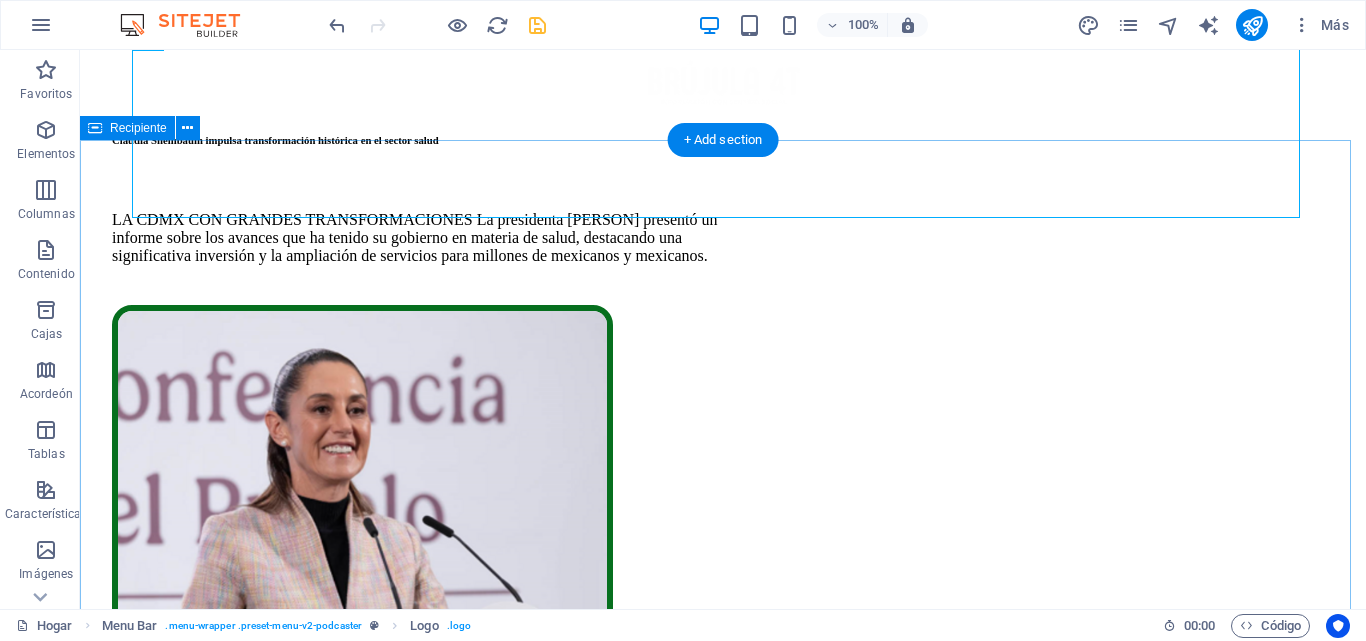 scroll, scrollTop: 0, scrollLeft: 0, axis: both 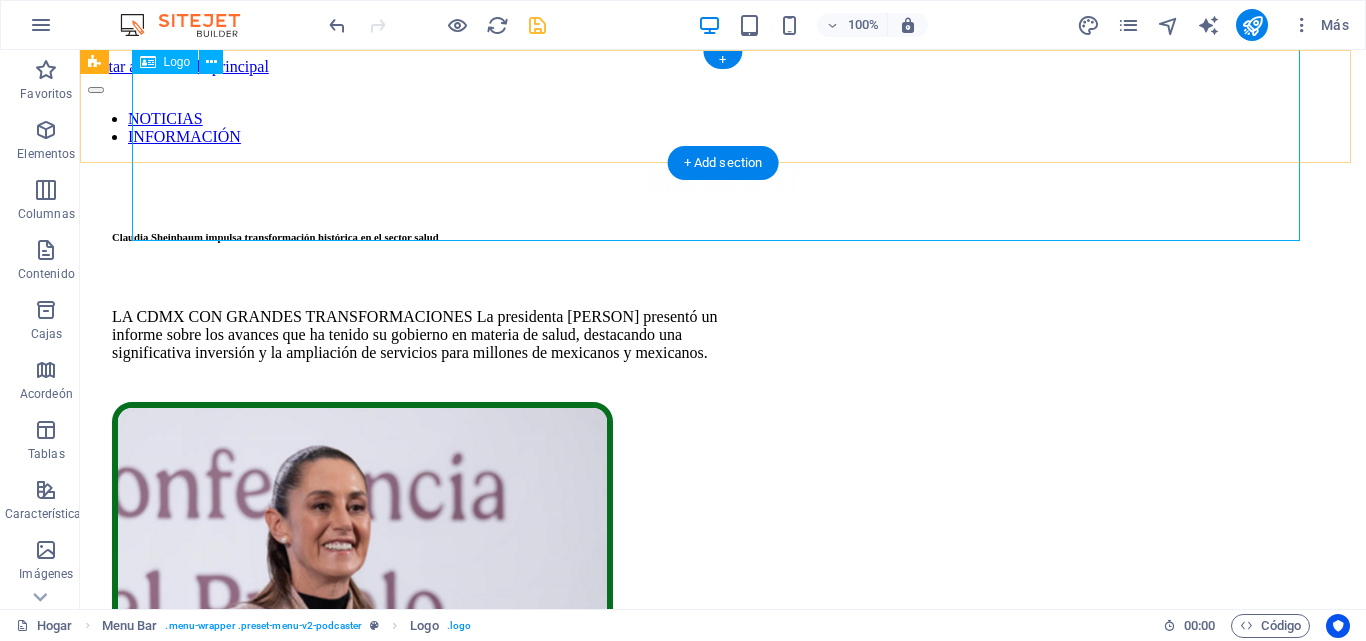 click at bounding box center [723, 180] 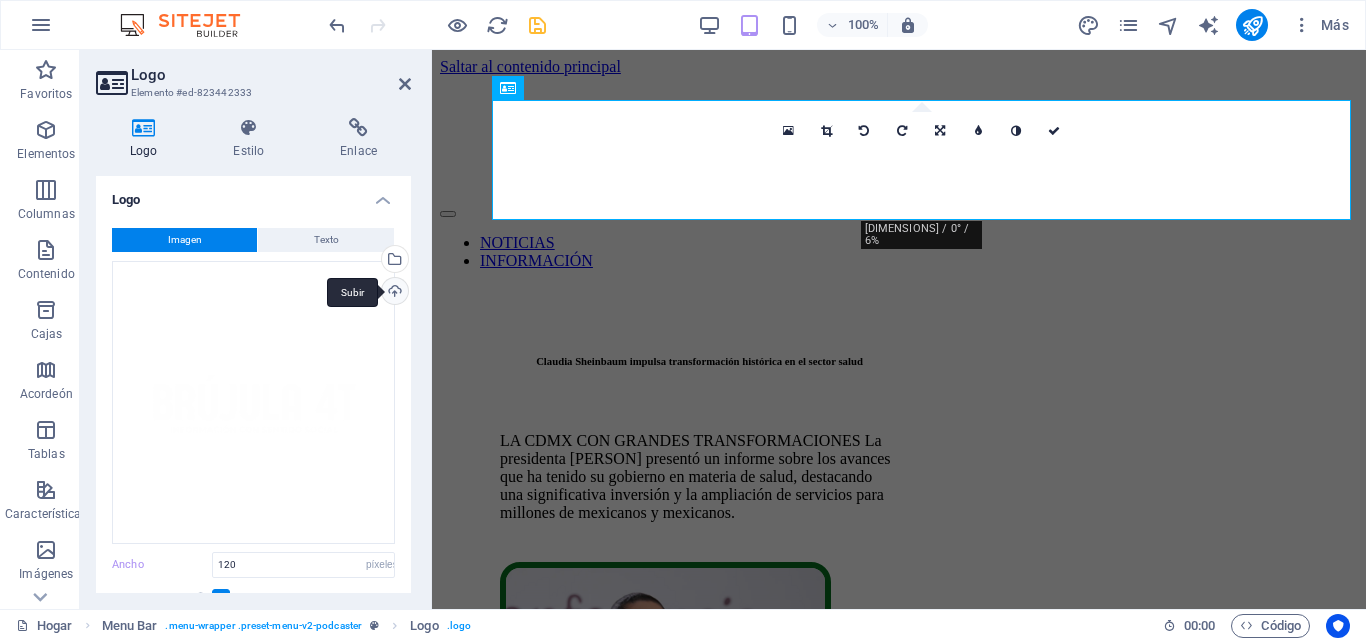 click on "Subir" at bounding box center [393, 293] 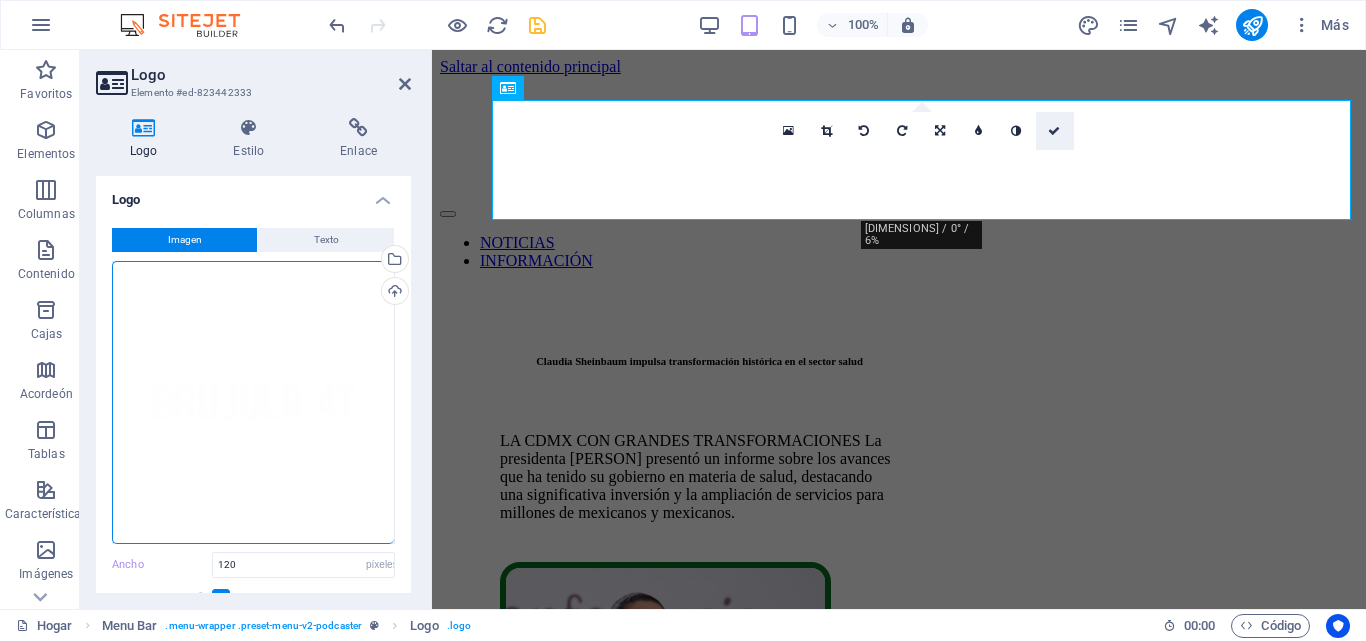 click at bounding box center [1054, 131] 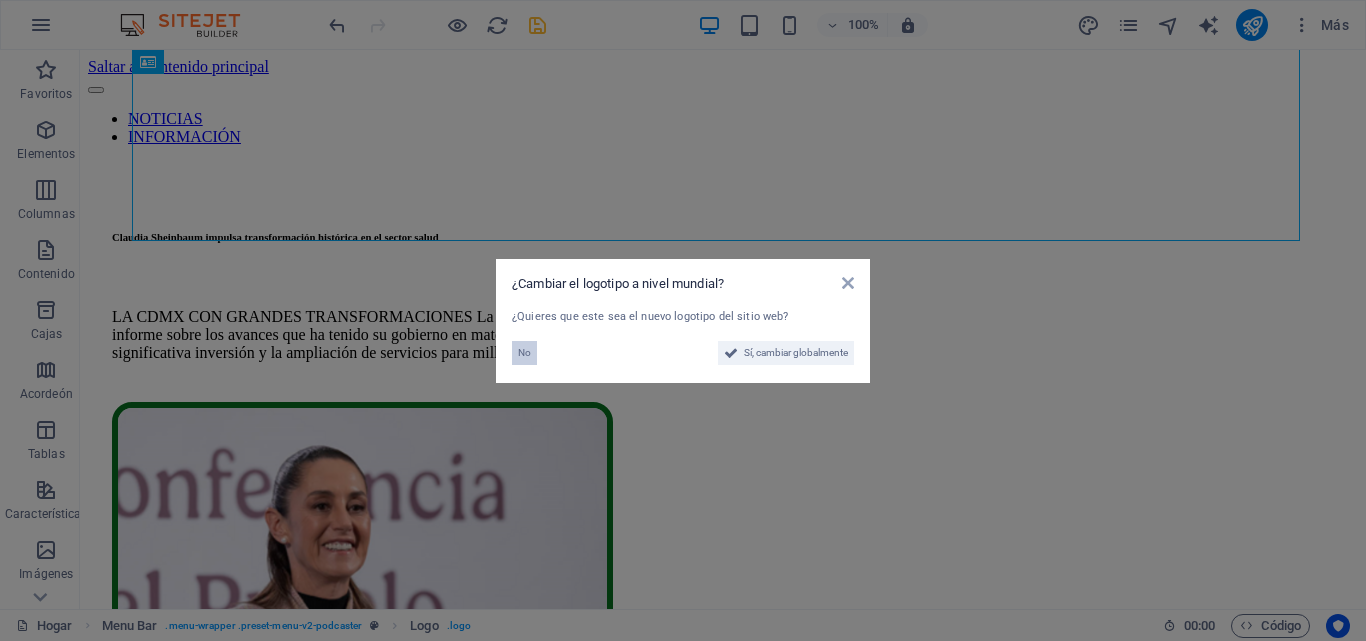 click on "No" at bounding box center (524, 352) 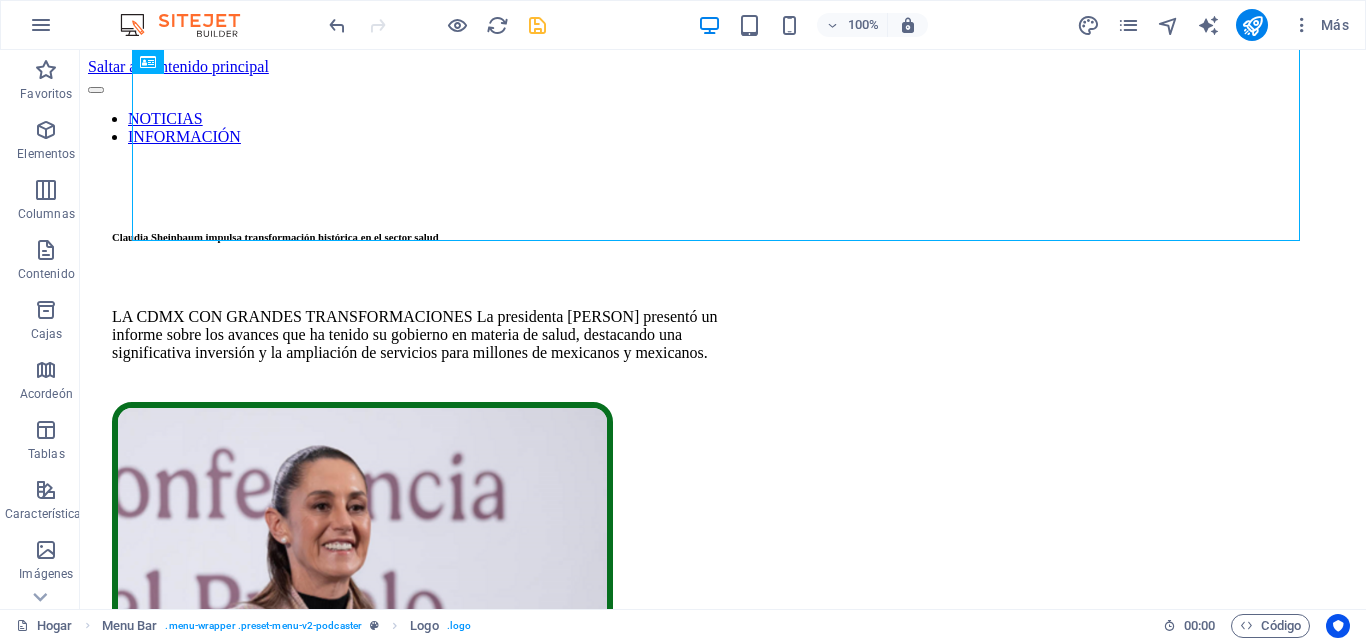 click on "100% Más" at bounding box center [841, 25] 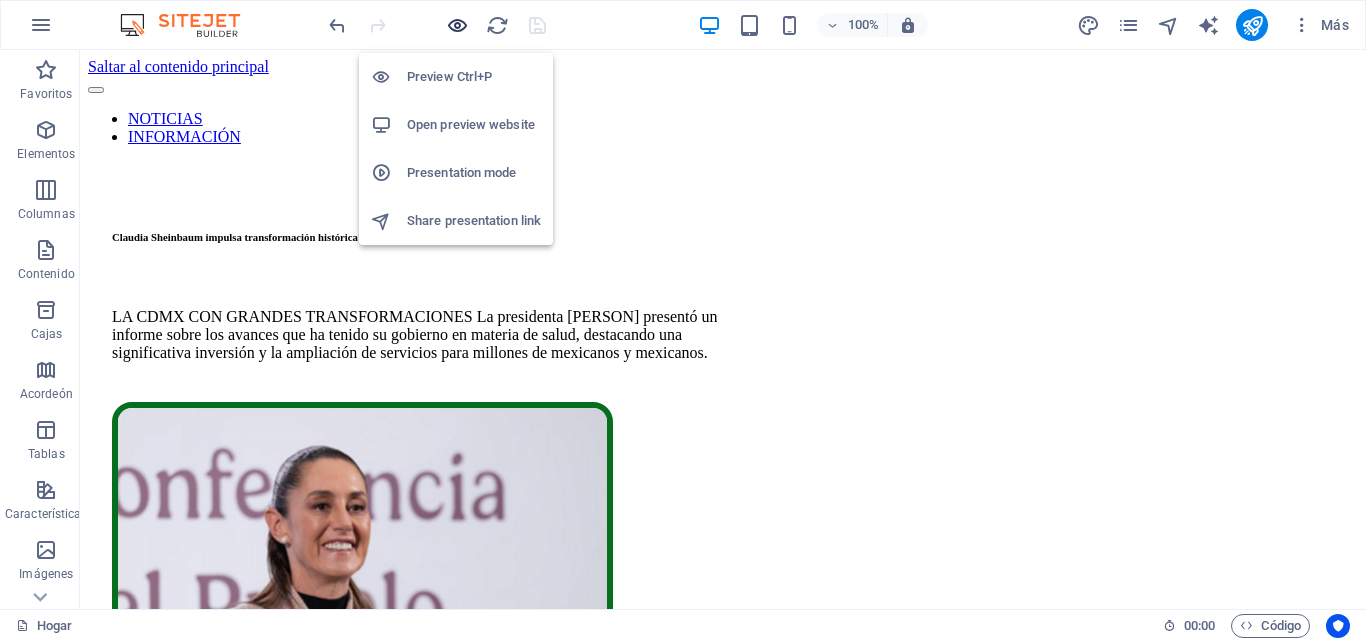 click at bounding box center (457, 25) 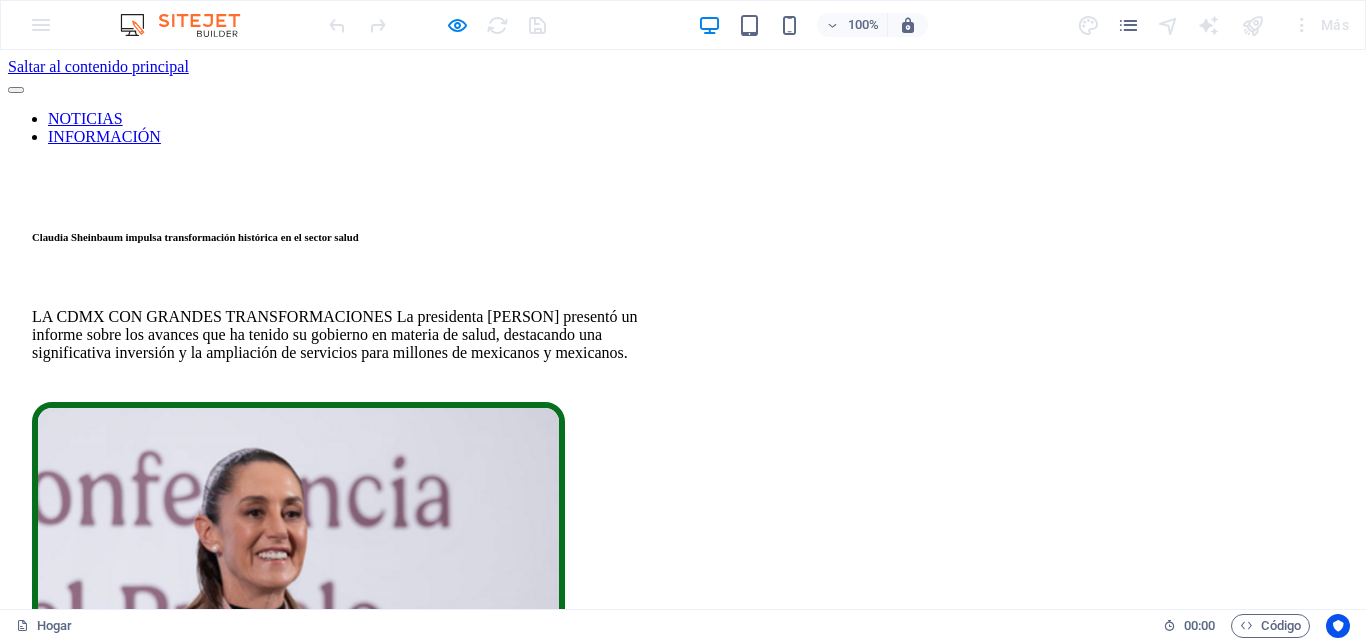 click at bounding box center [298, 669] 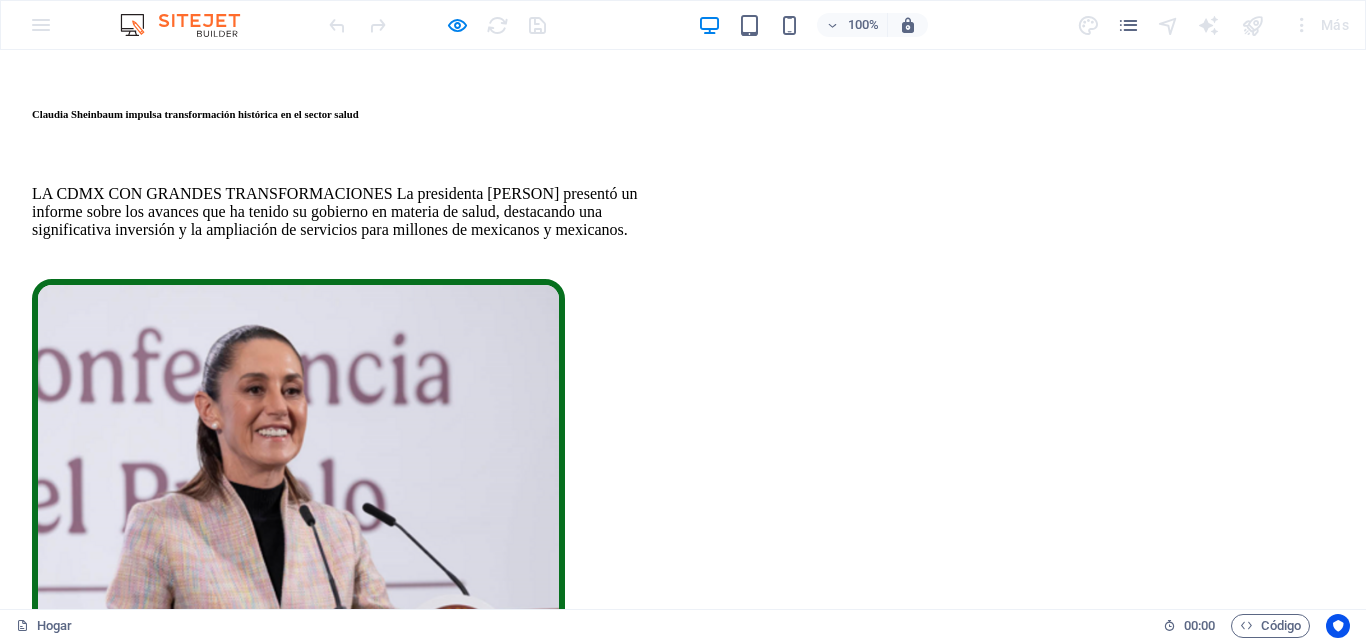 scroll, scrollTop: 0, scrollLeft: 0, axis: both 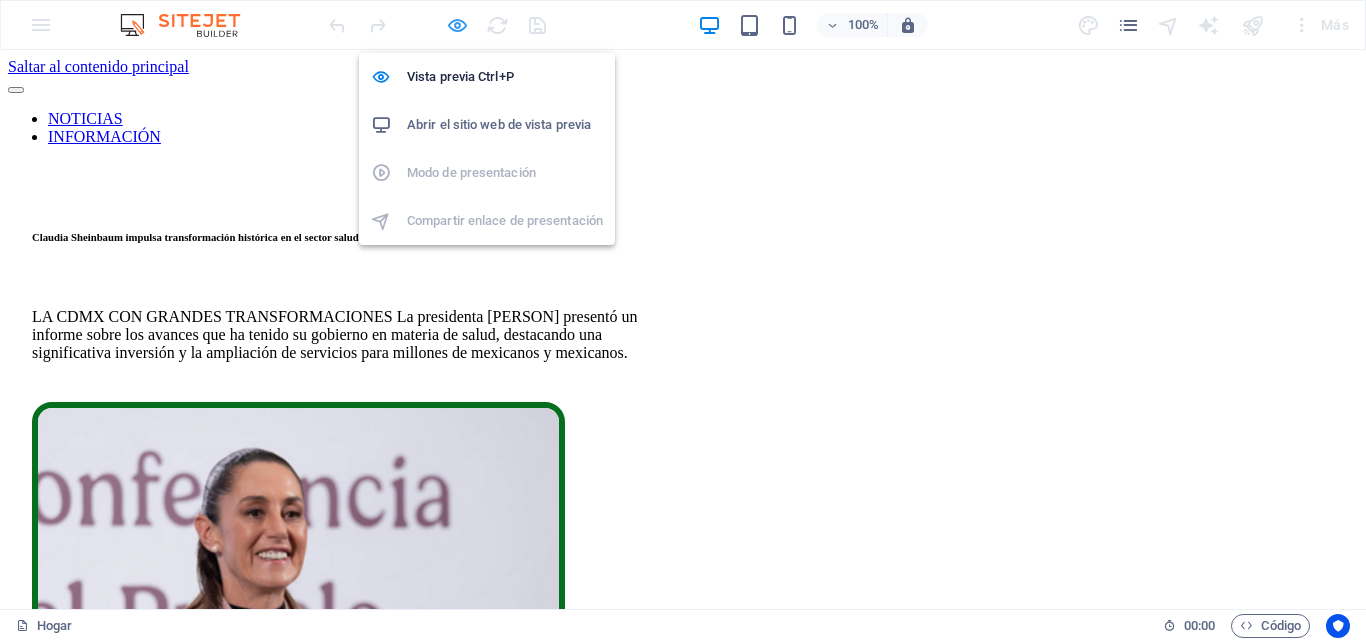 click at bounding box center [457, 25] 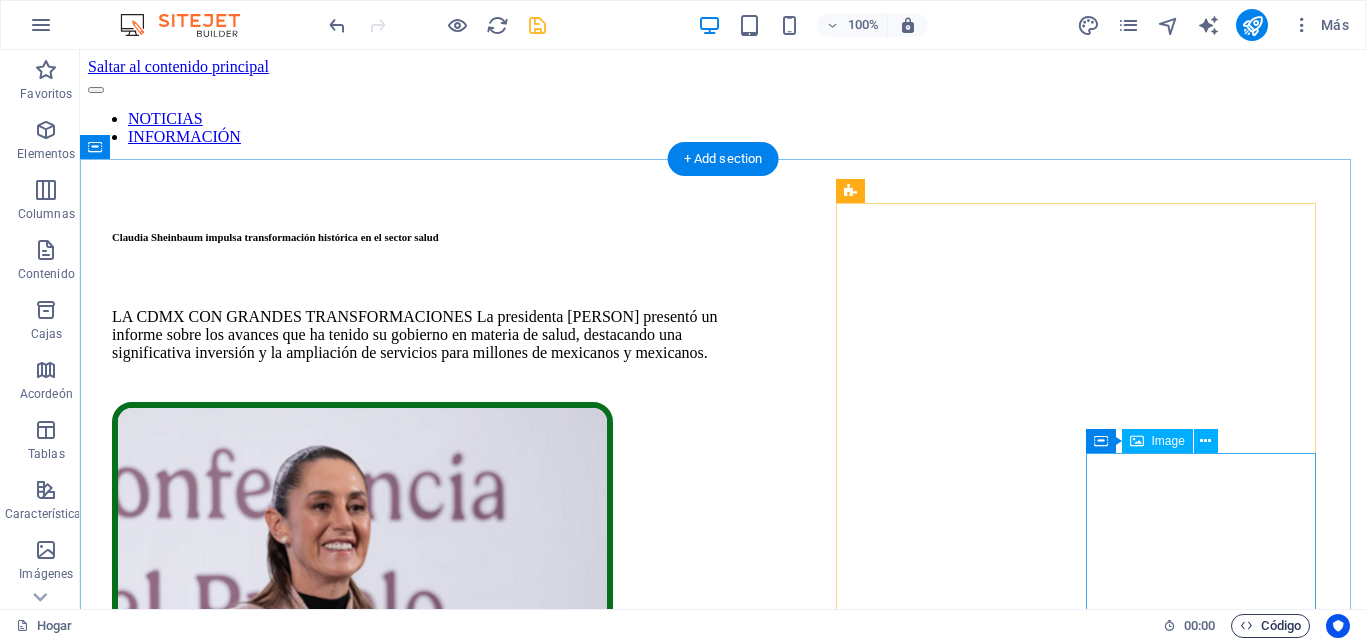 scroll, scrollTop: 100, scrollLeft: 0, axis: vertical 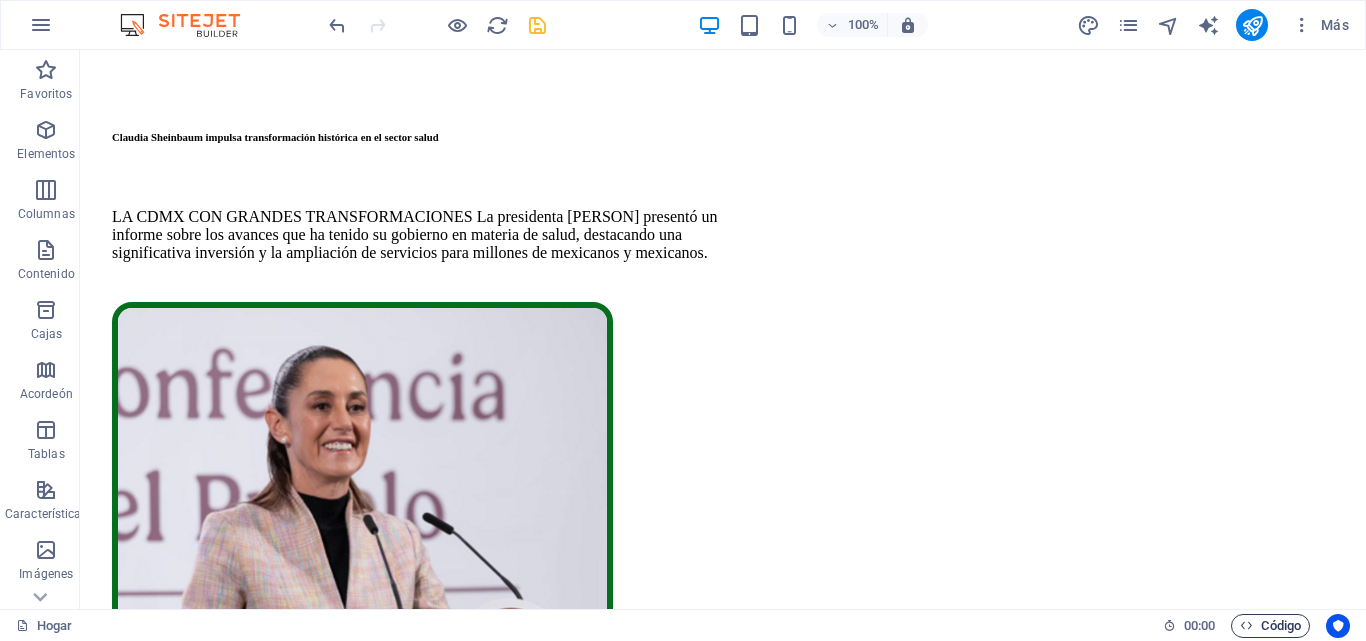 click on "Código" at bounding box center [1281, 625] 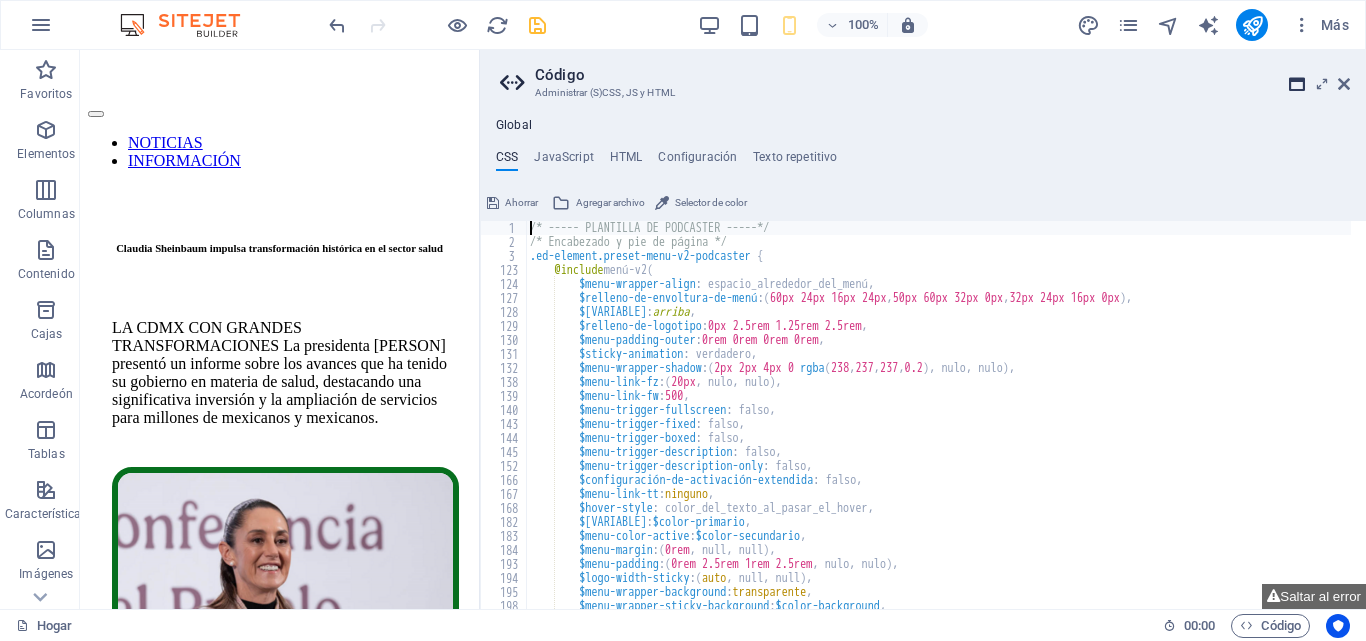 click at bounding box center (1297, 84) 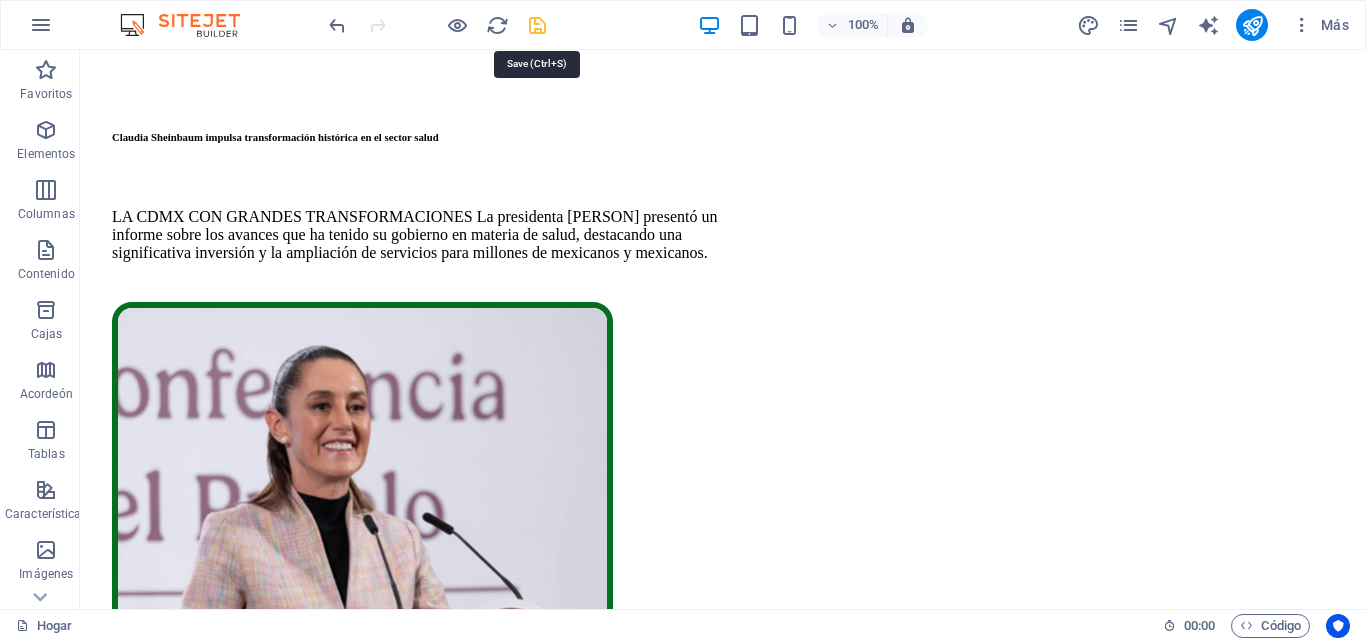 click at bounding box center [537, 25] 